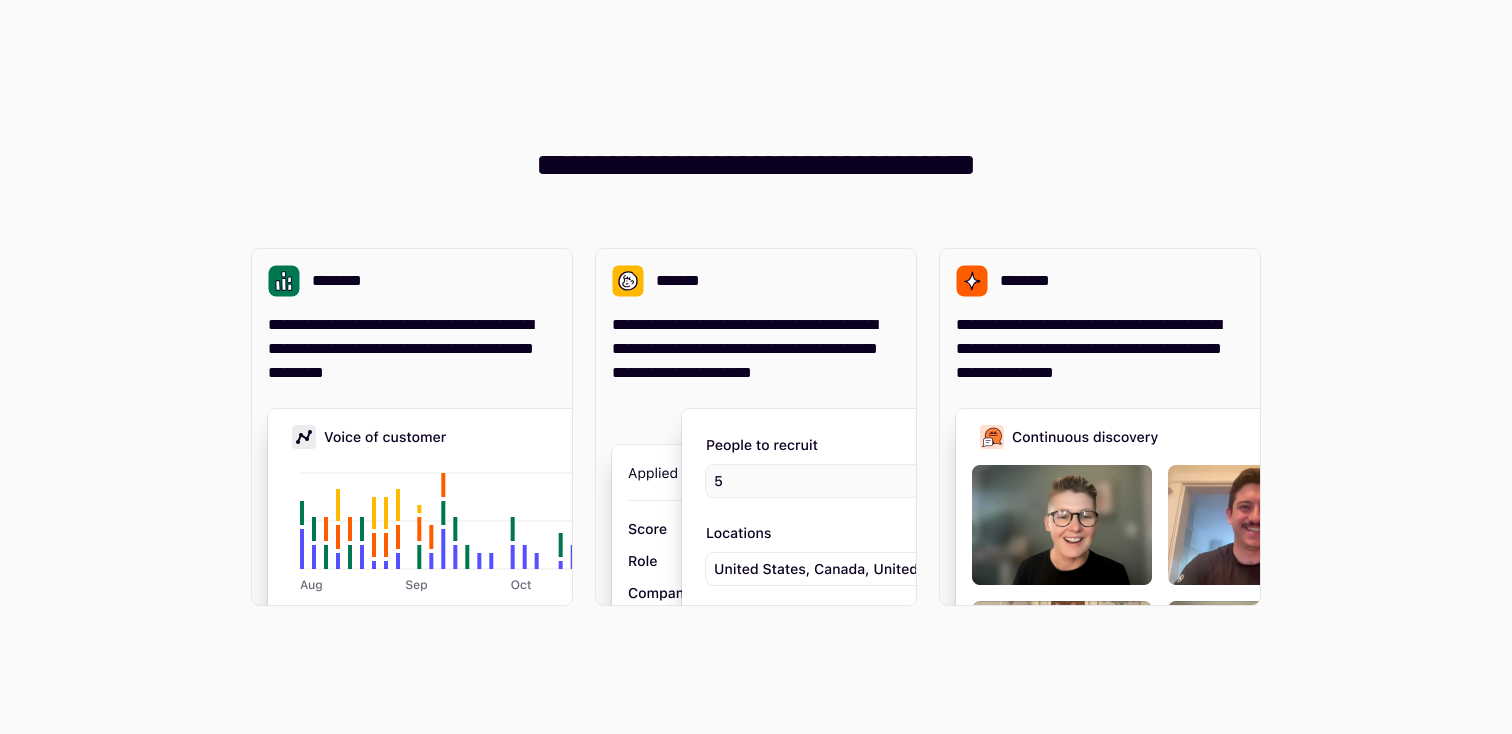scroll, scrollTop: 0, scrollLeft: 0, axis: both 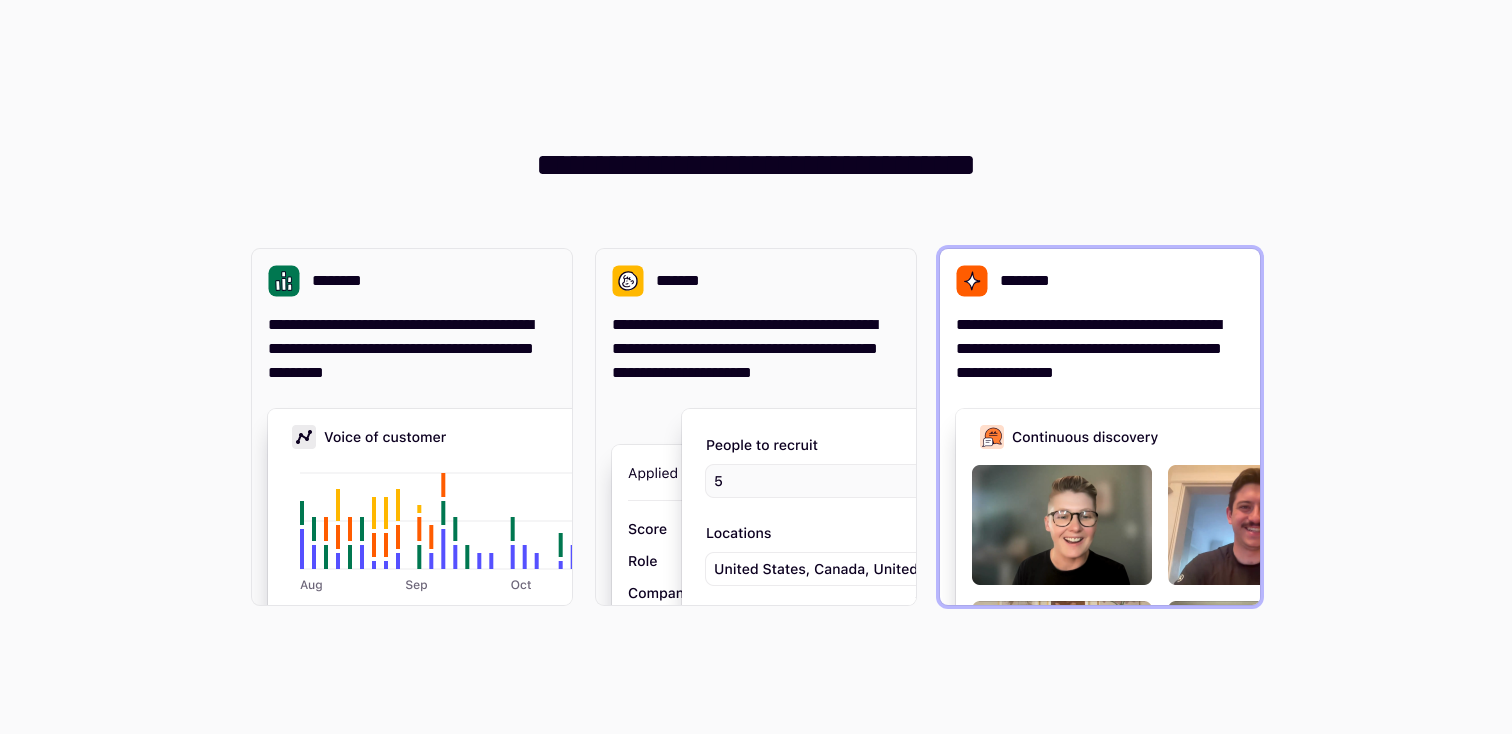 click on "**********" at bounding box center (1100, 349) 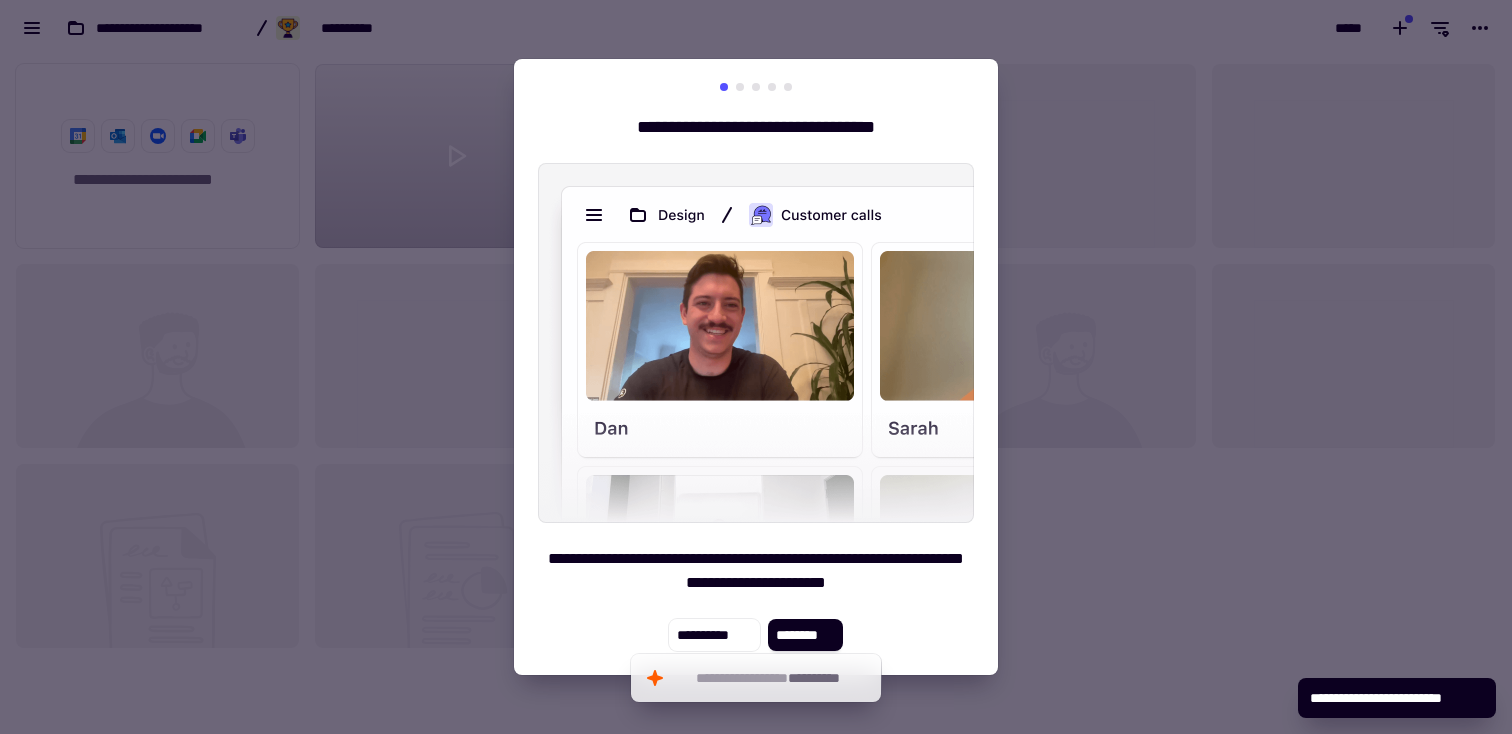 scroll, scrollTop: 1, scrollLeft: 1, axis: both 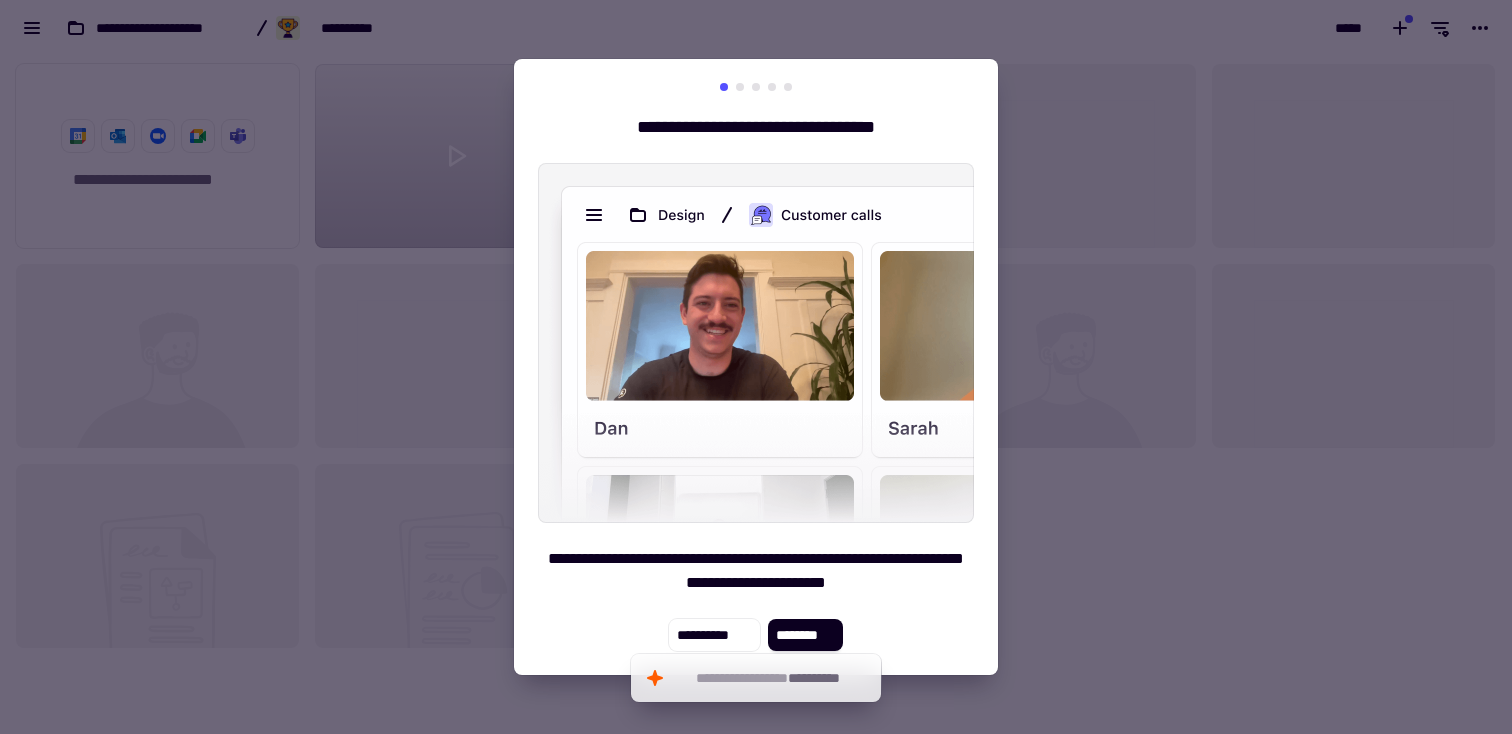 click at bounding box center (756, 343) 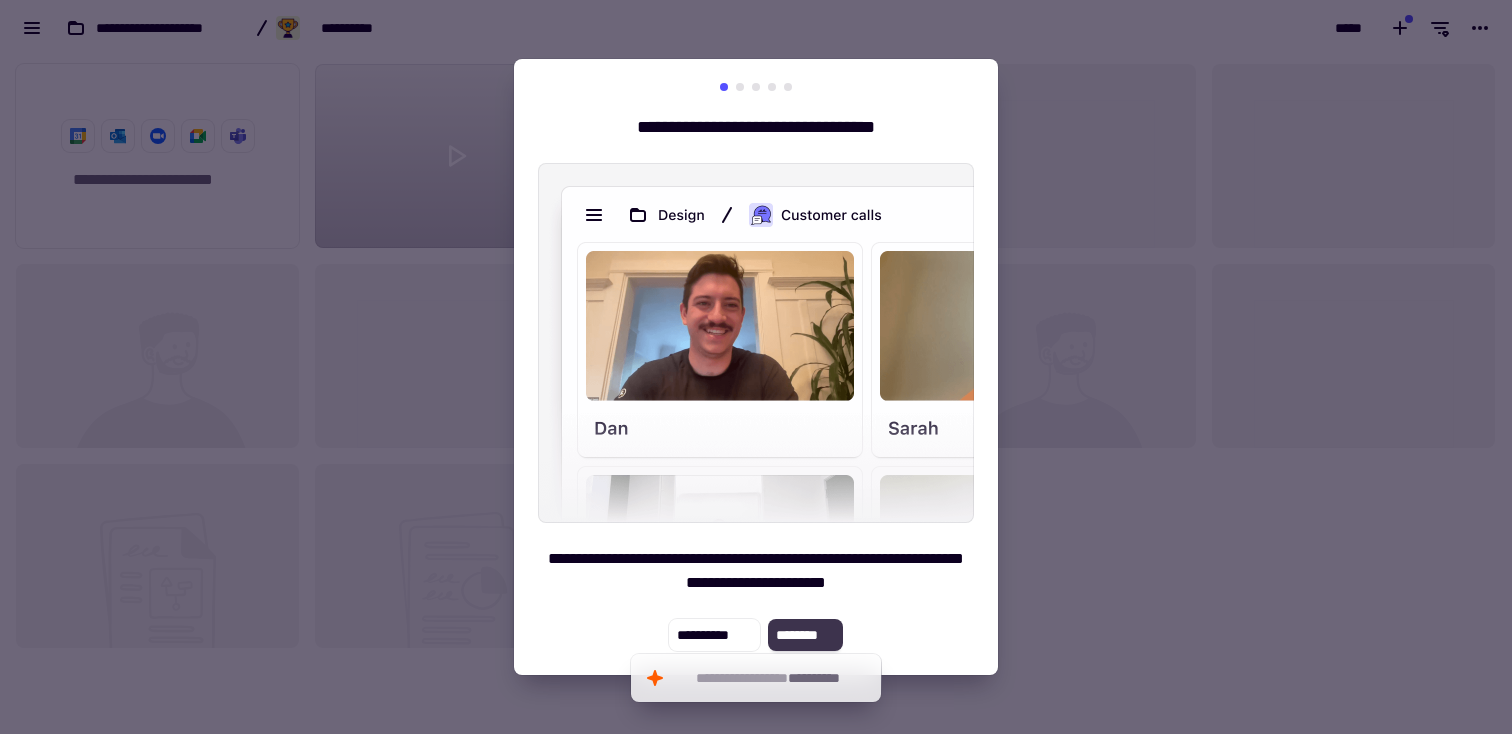 click on "********" 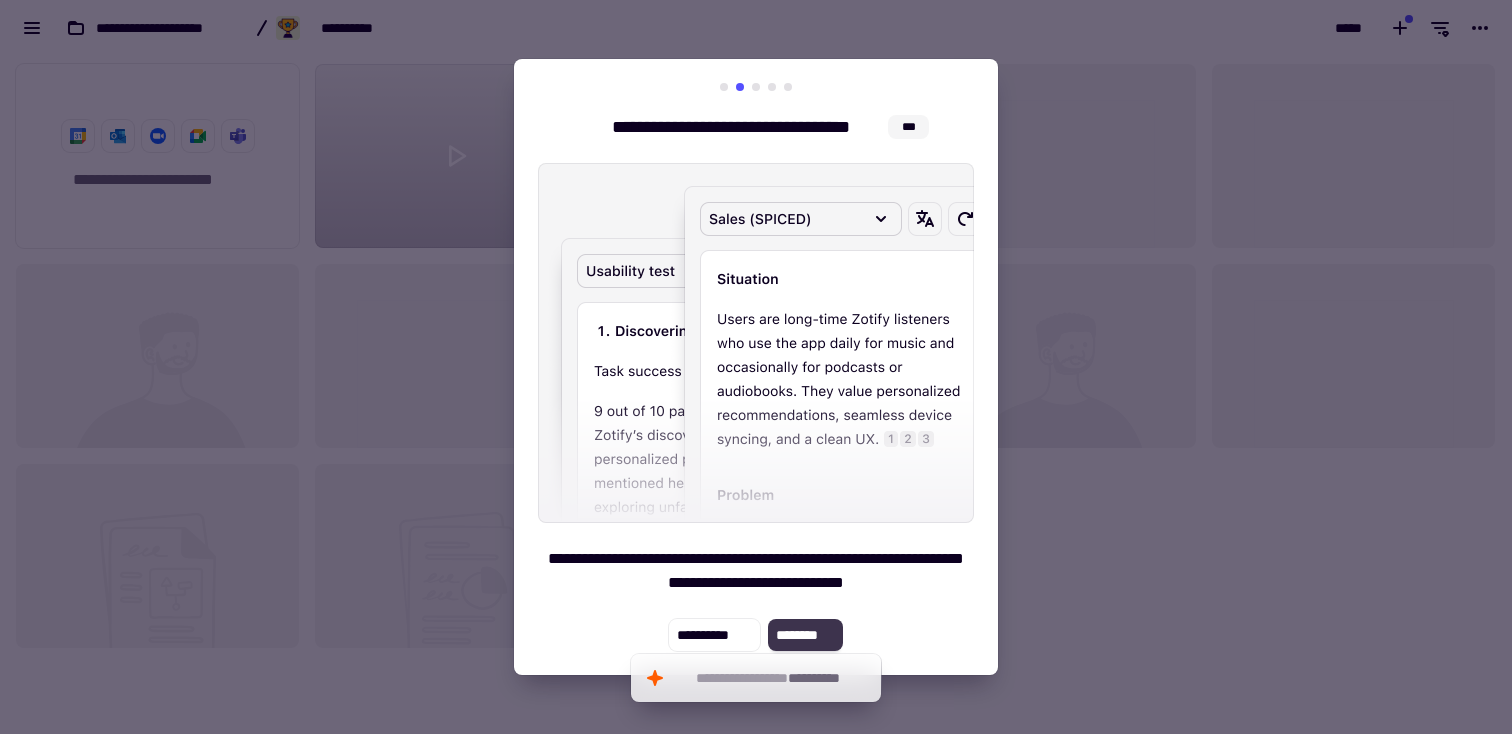 click on "********" 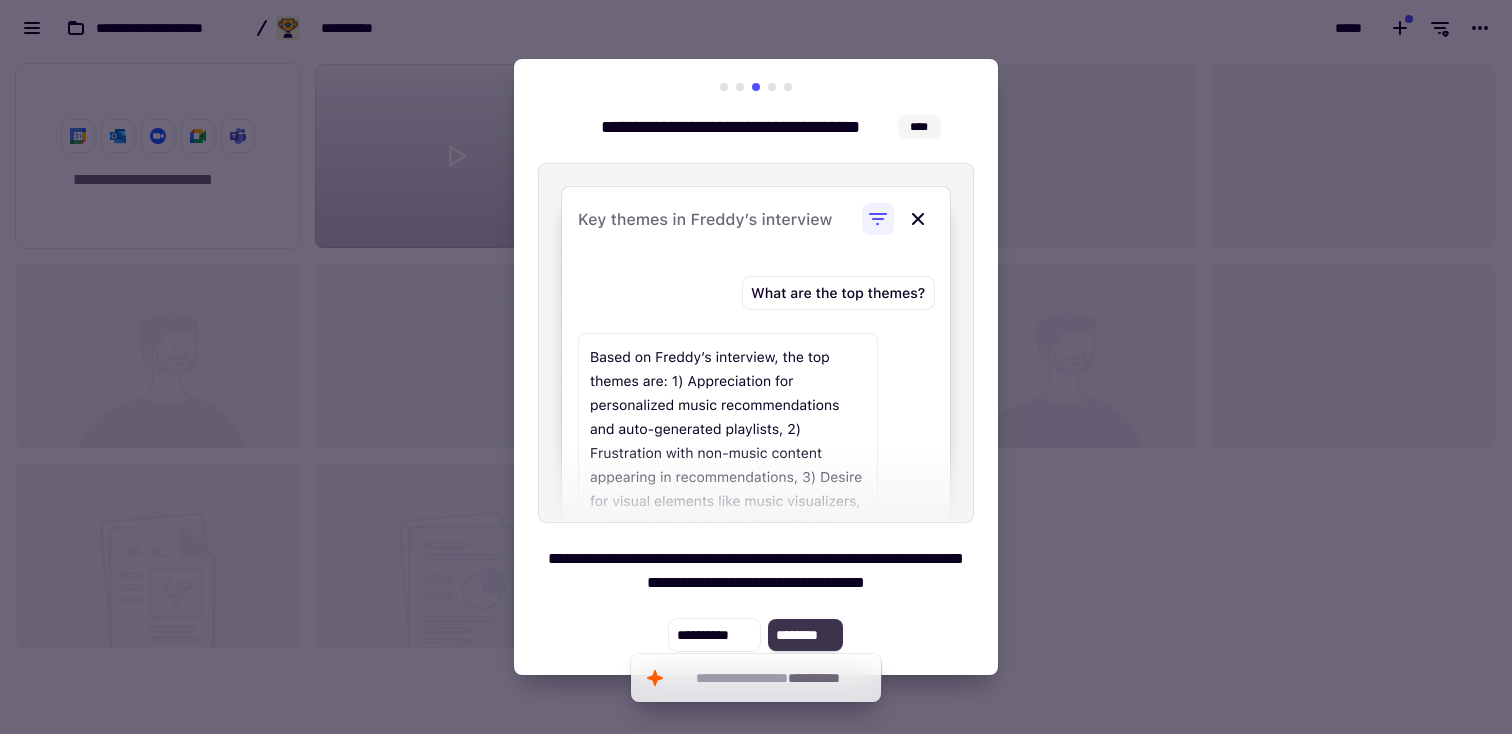 click on "********" 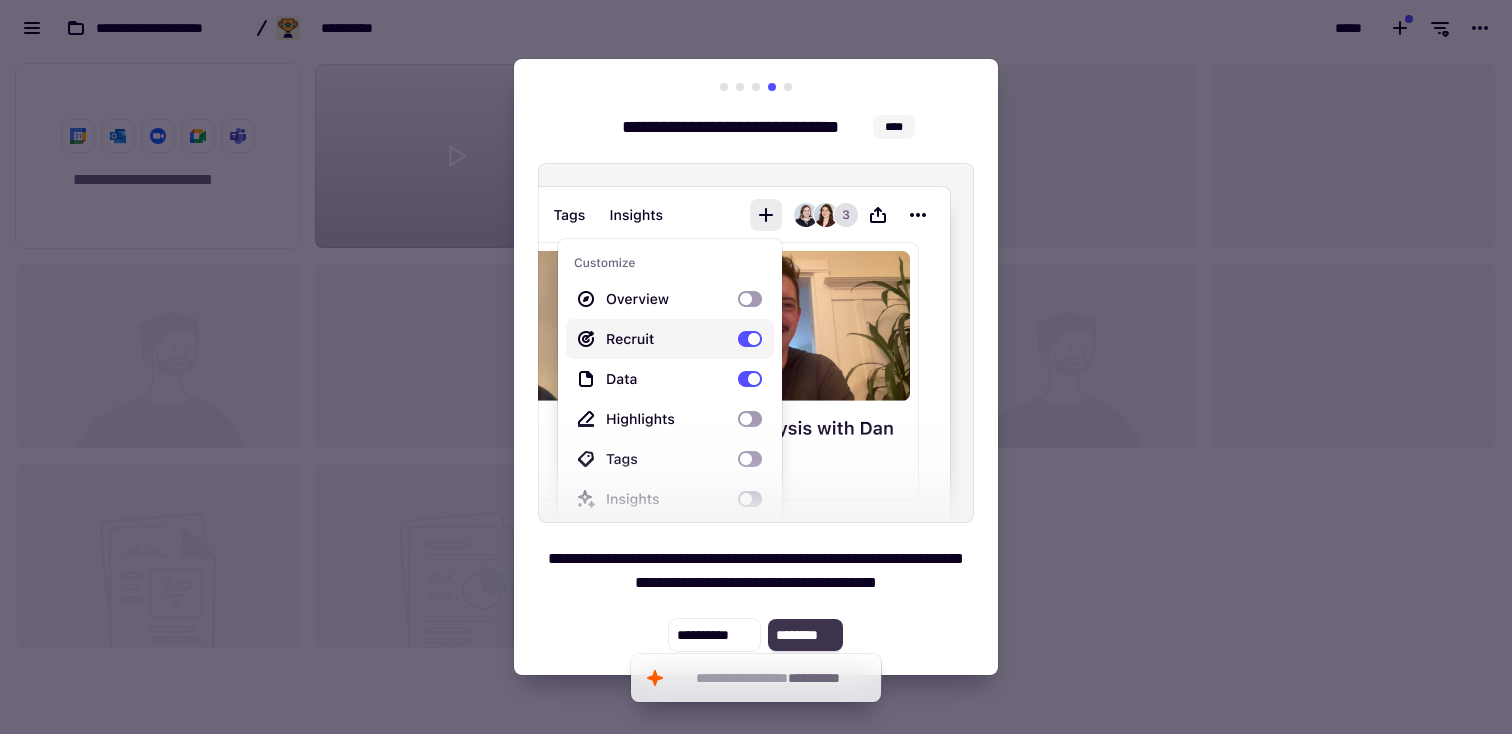 click on "********" 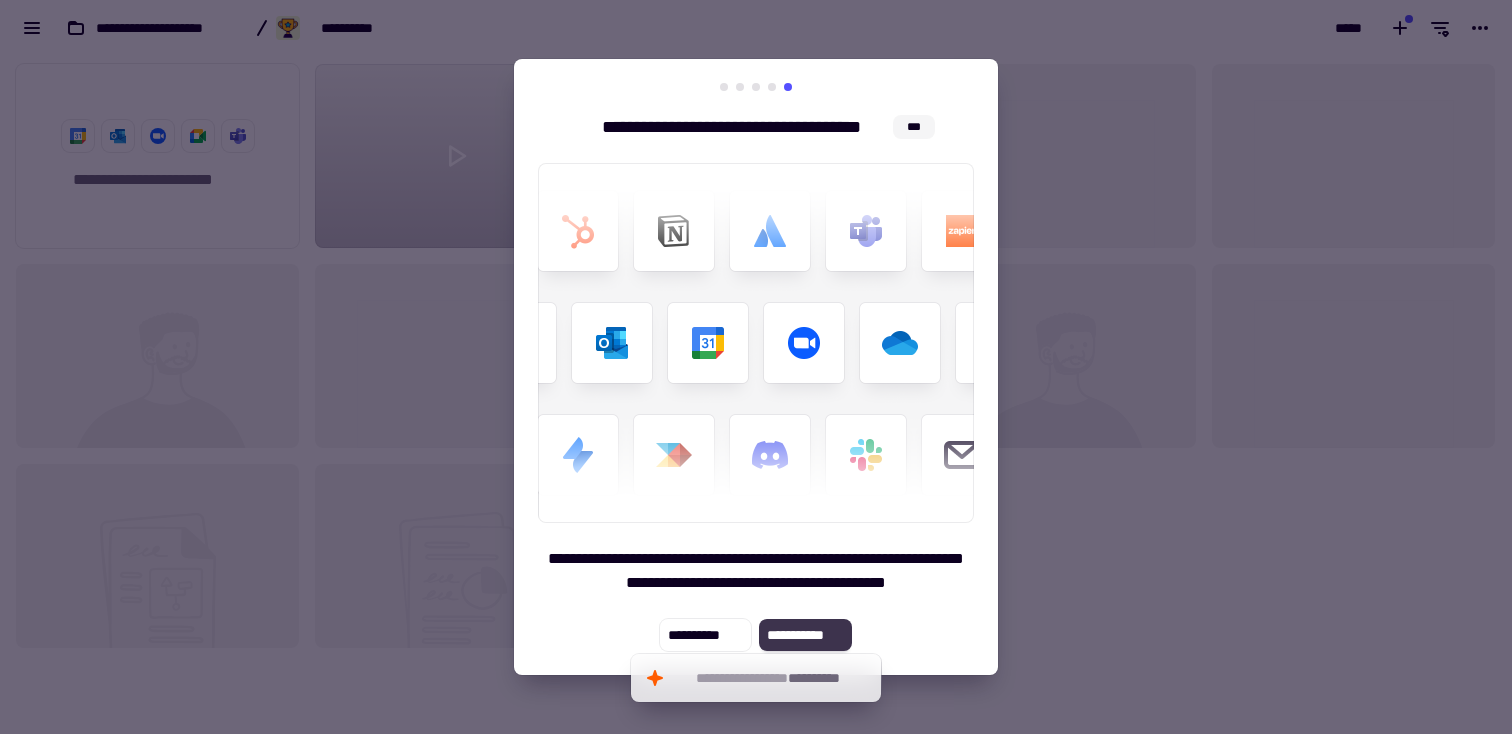 click on "**********" 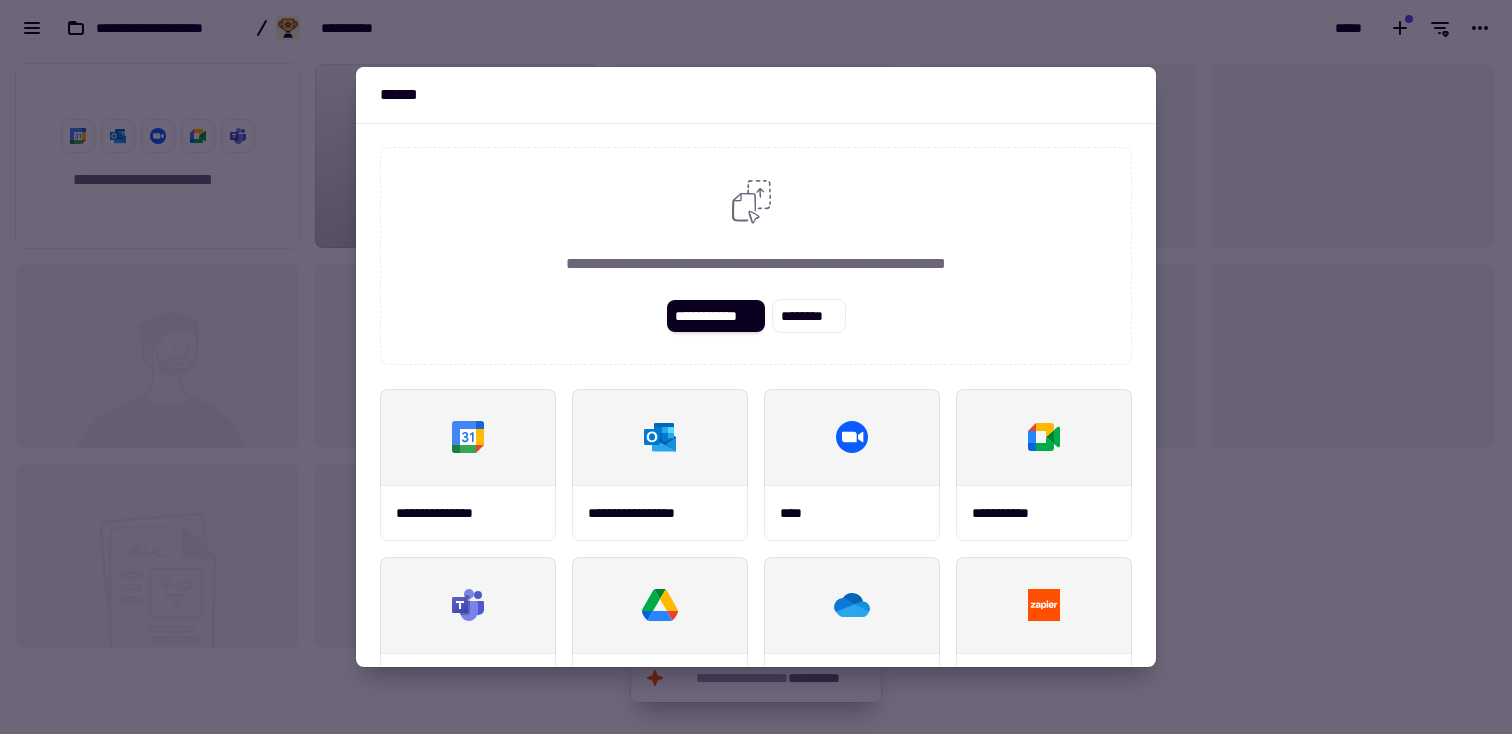 click at bounding box center (756, 367) 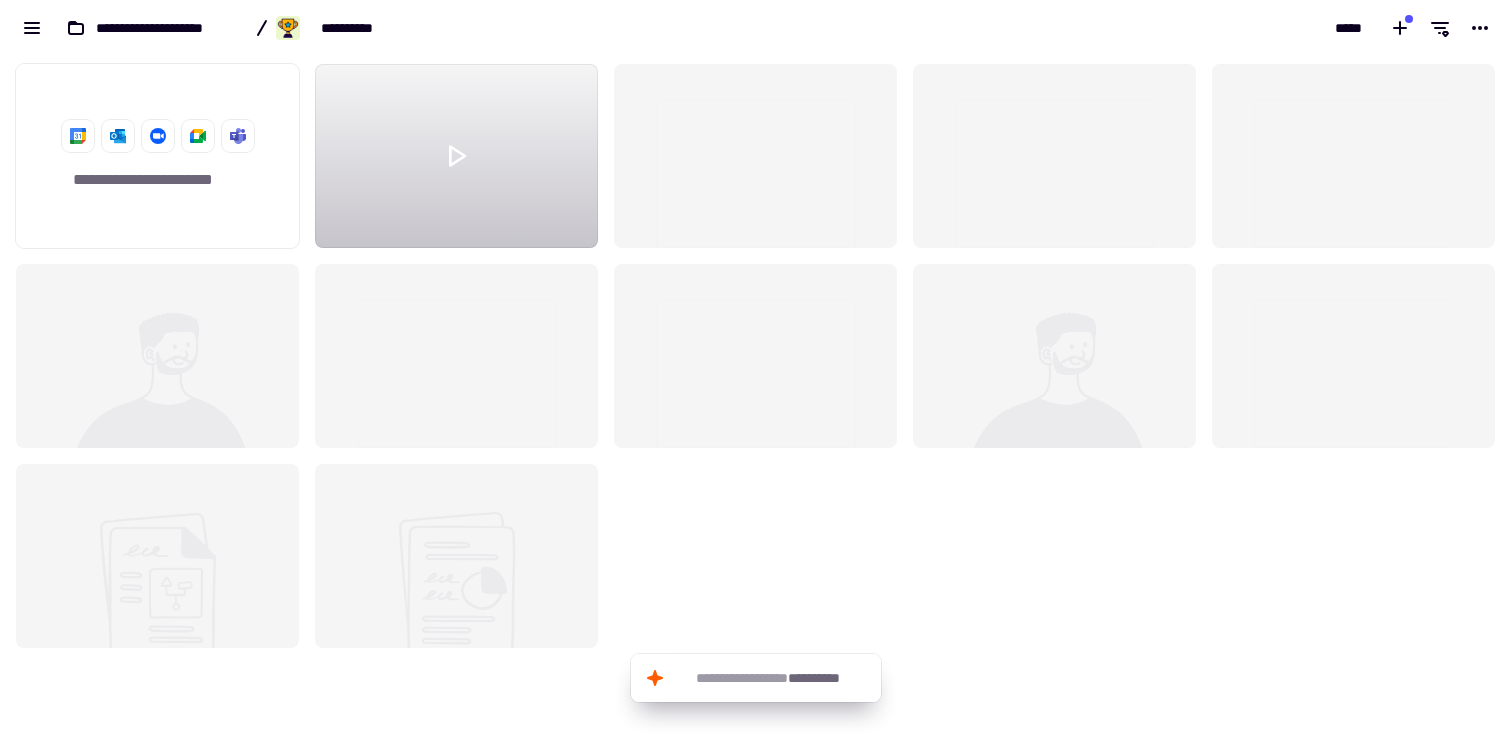 click 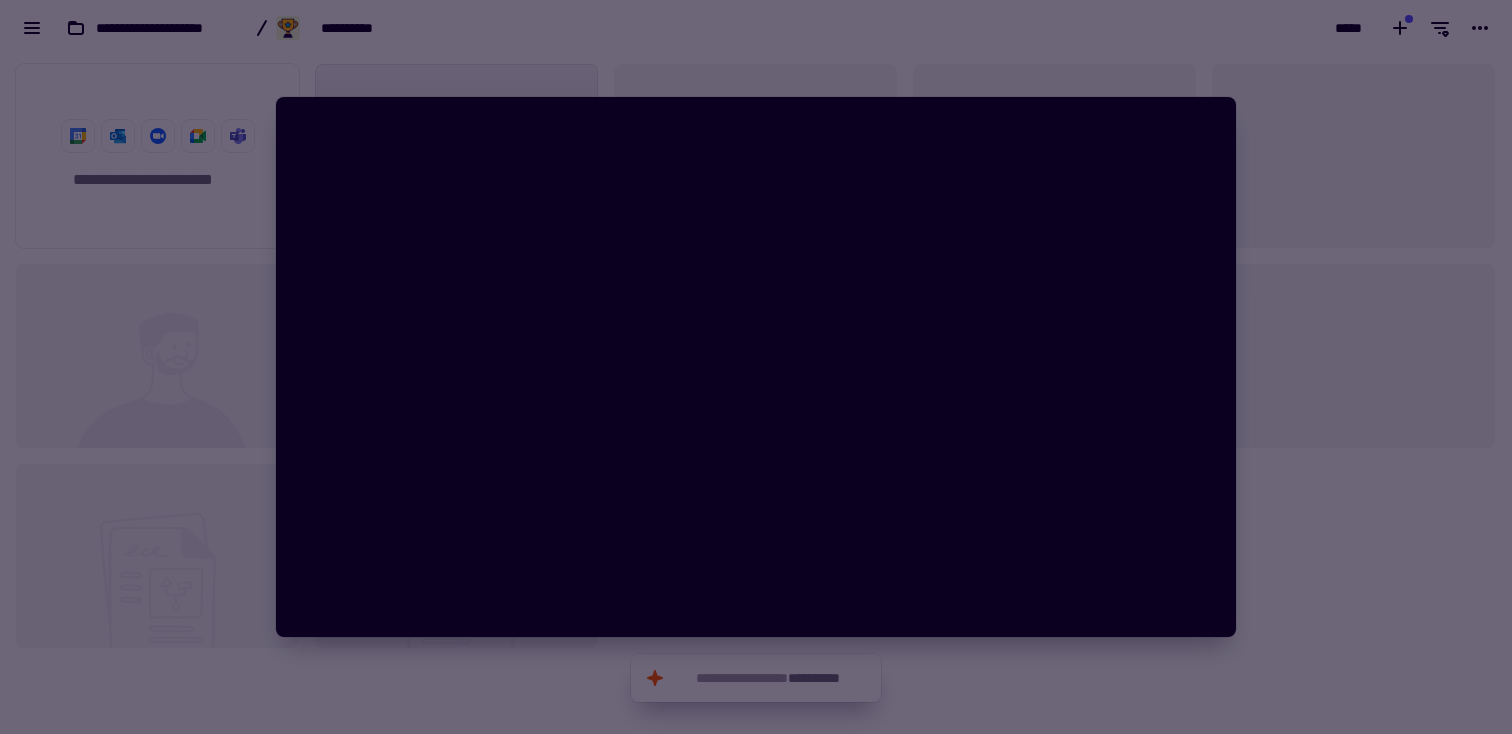 click at bounding box center [756, 367] 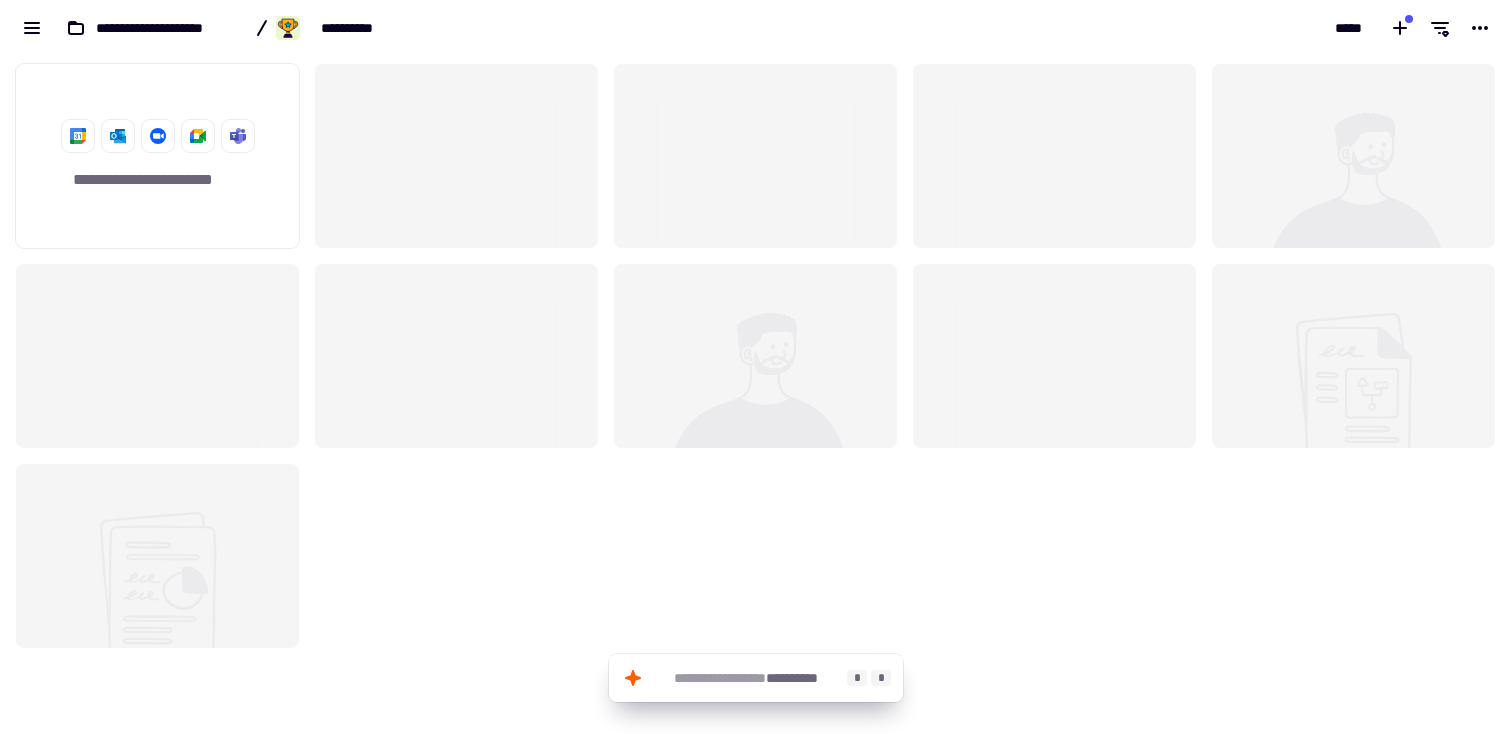 click on "**********" 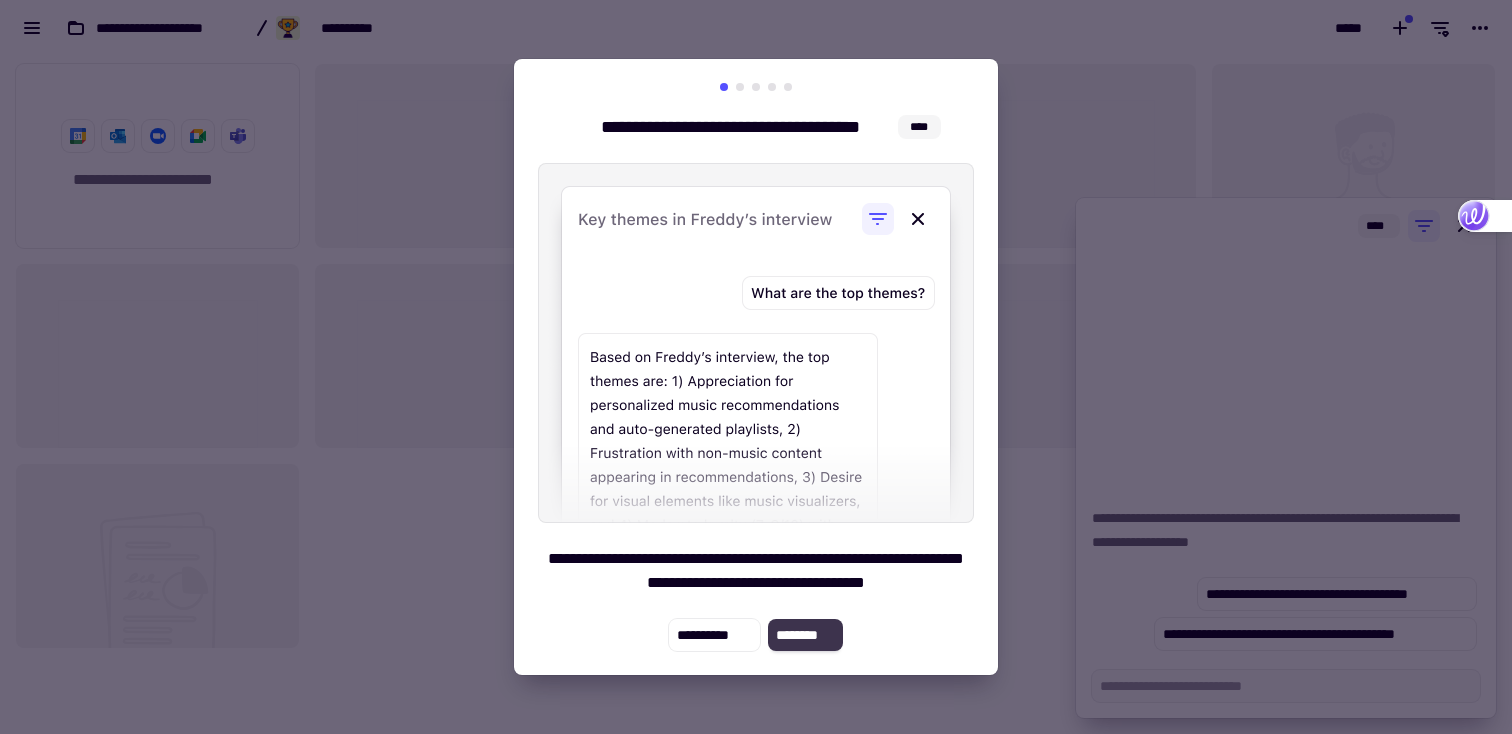 type on "*" 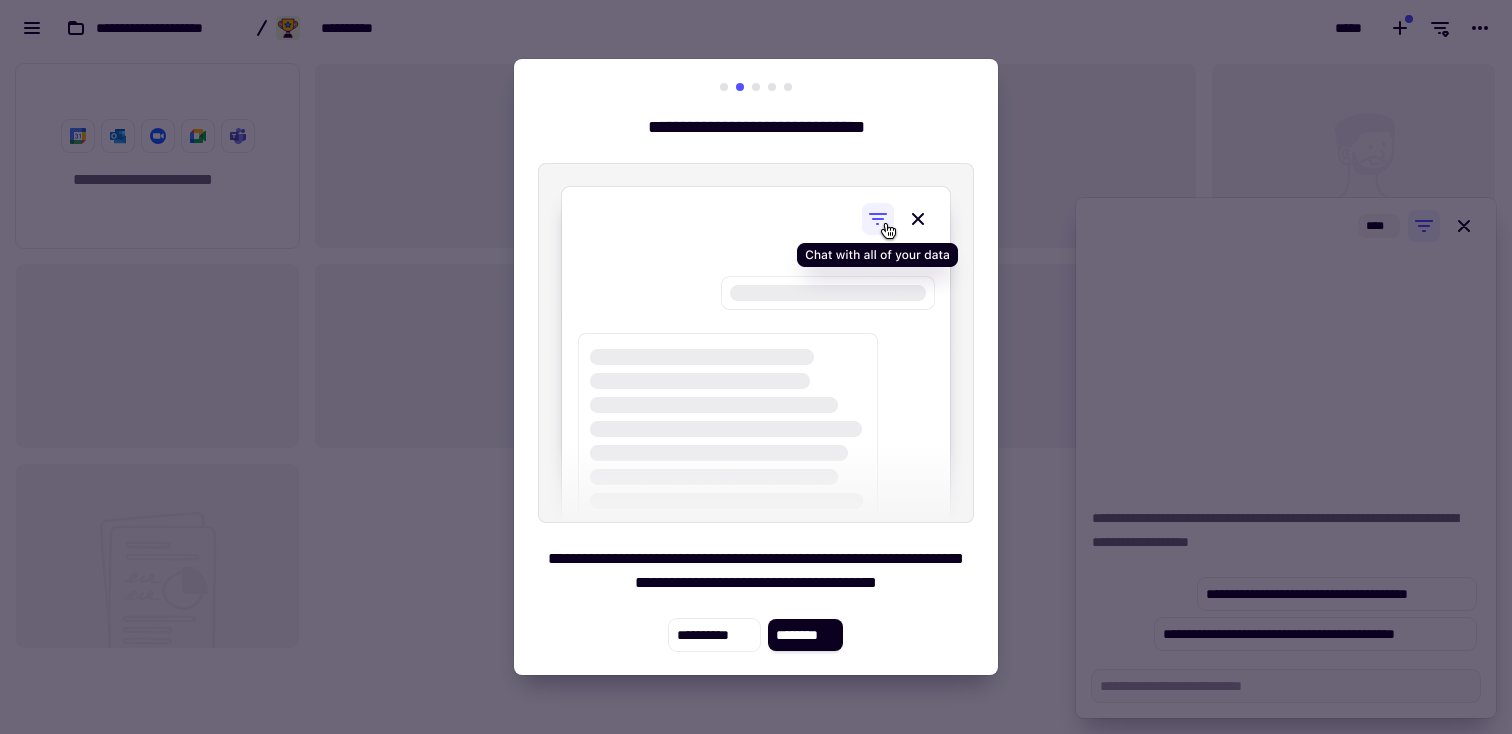type 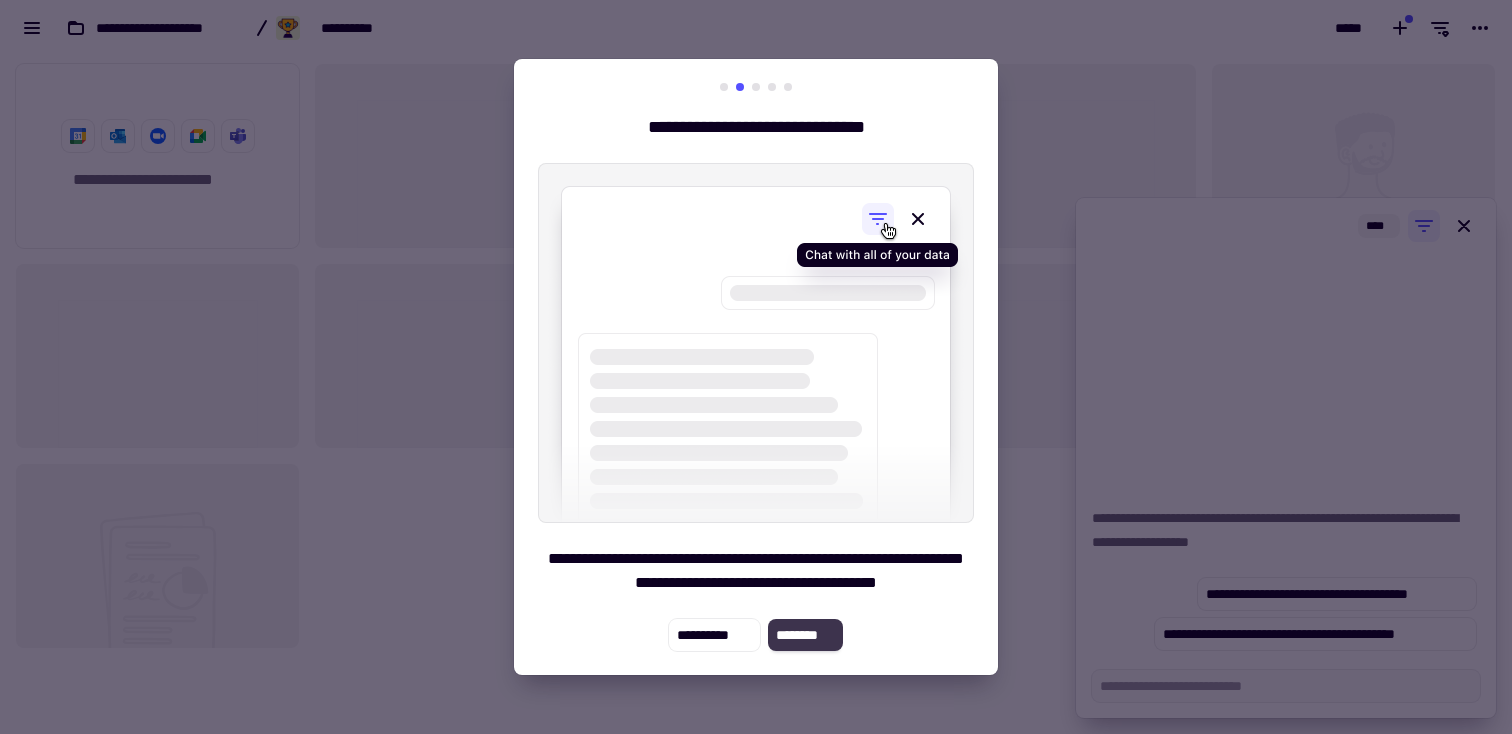 click on "********" 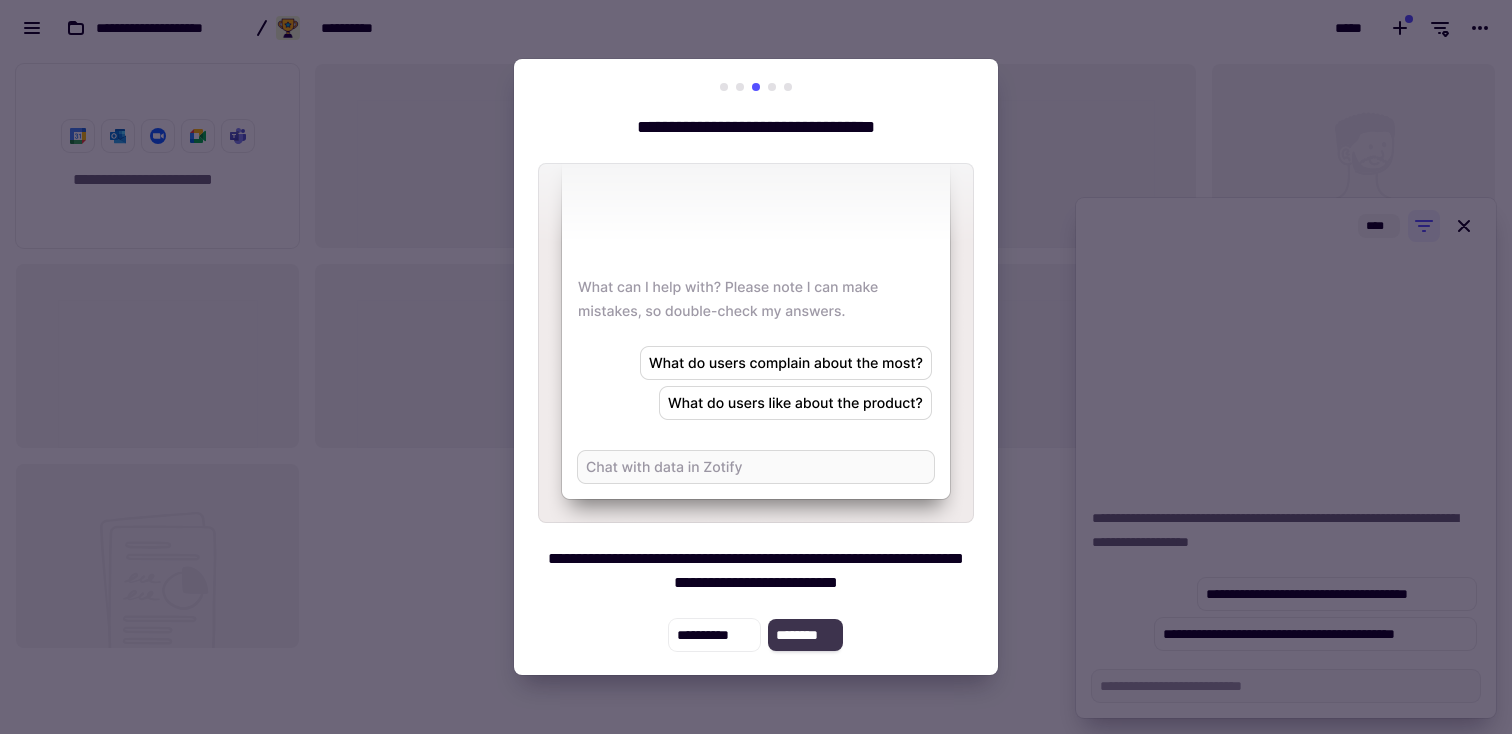click on "********" 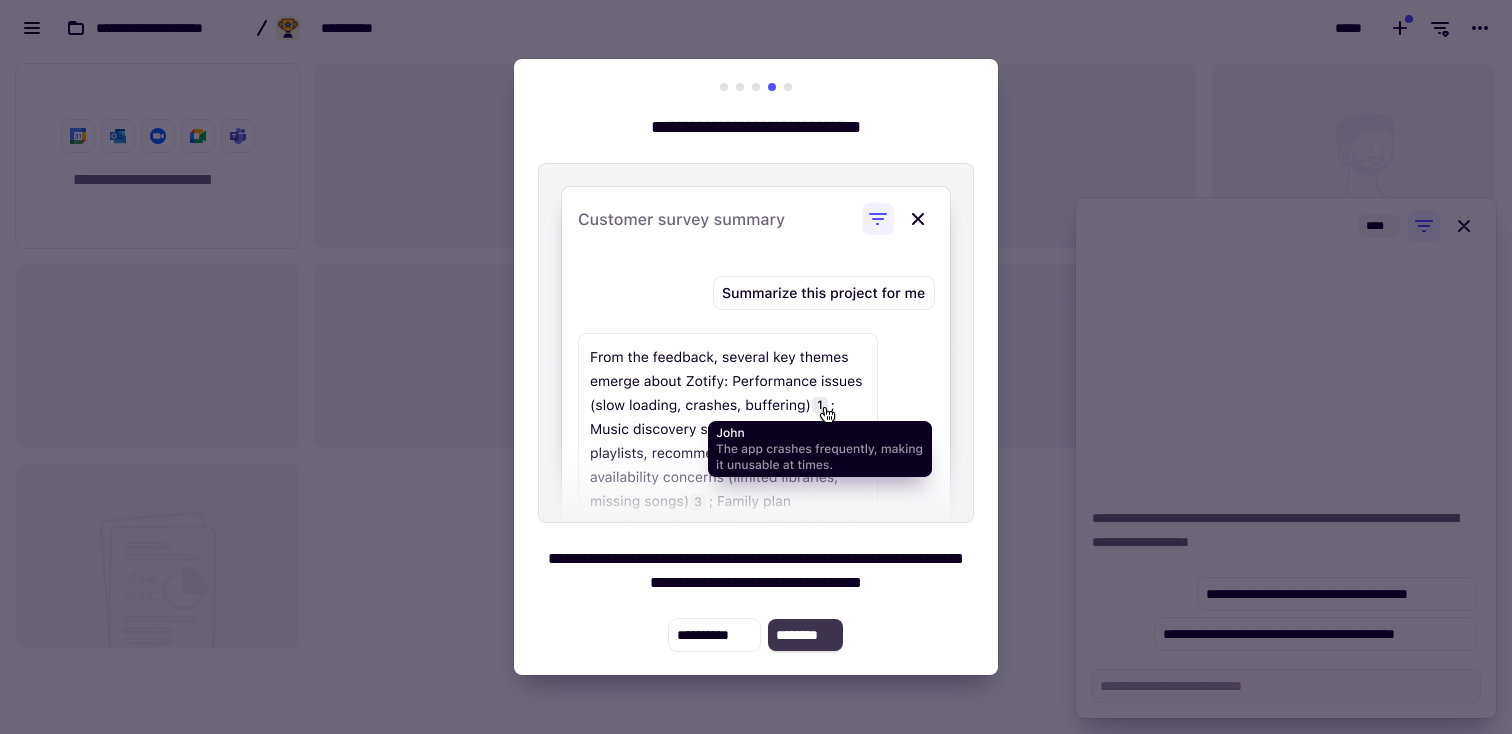 click on "********" 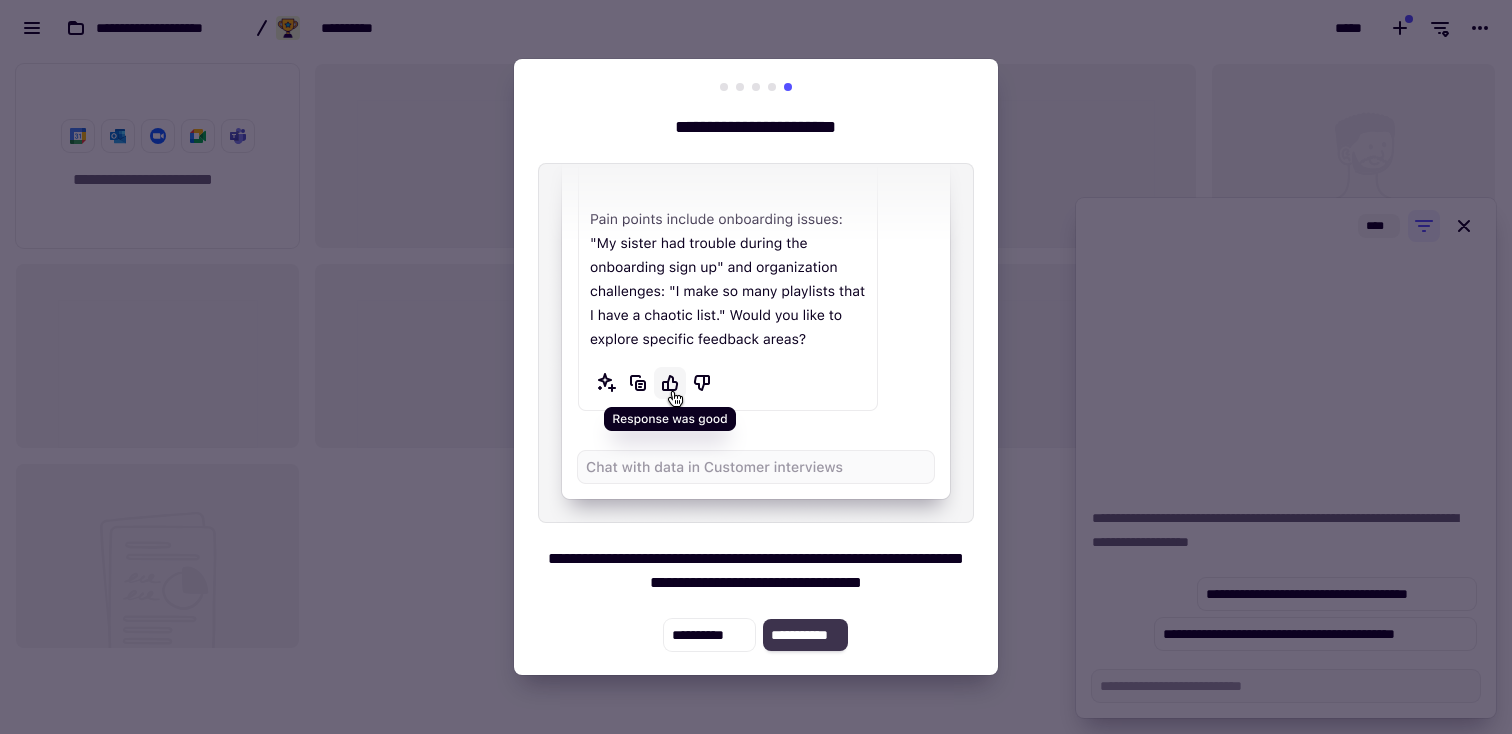 click on "**********" 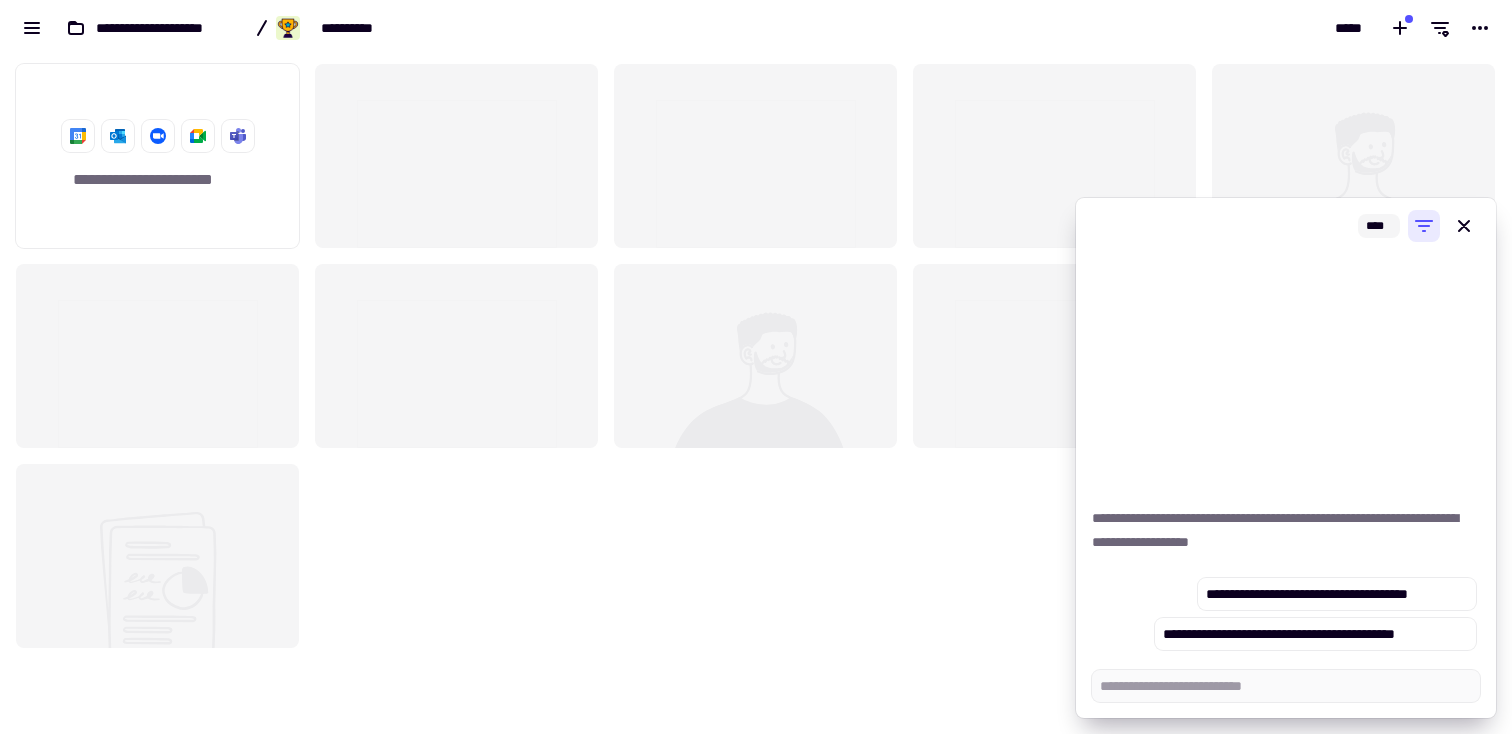 click 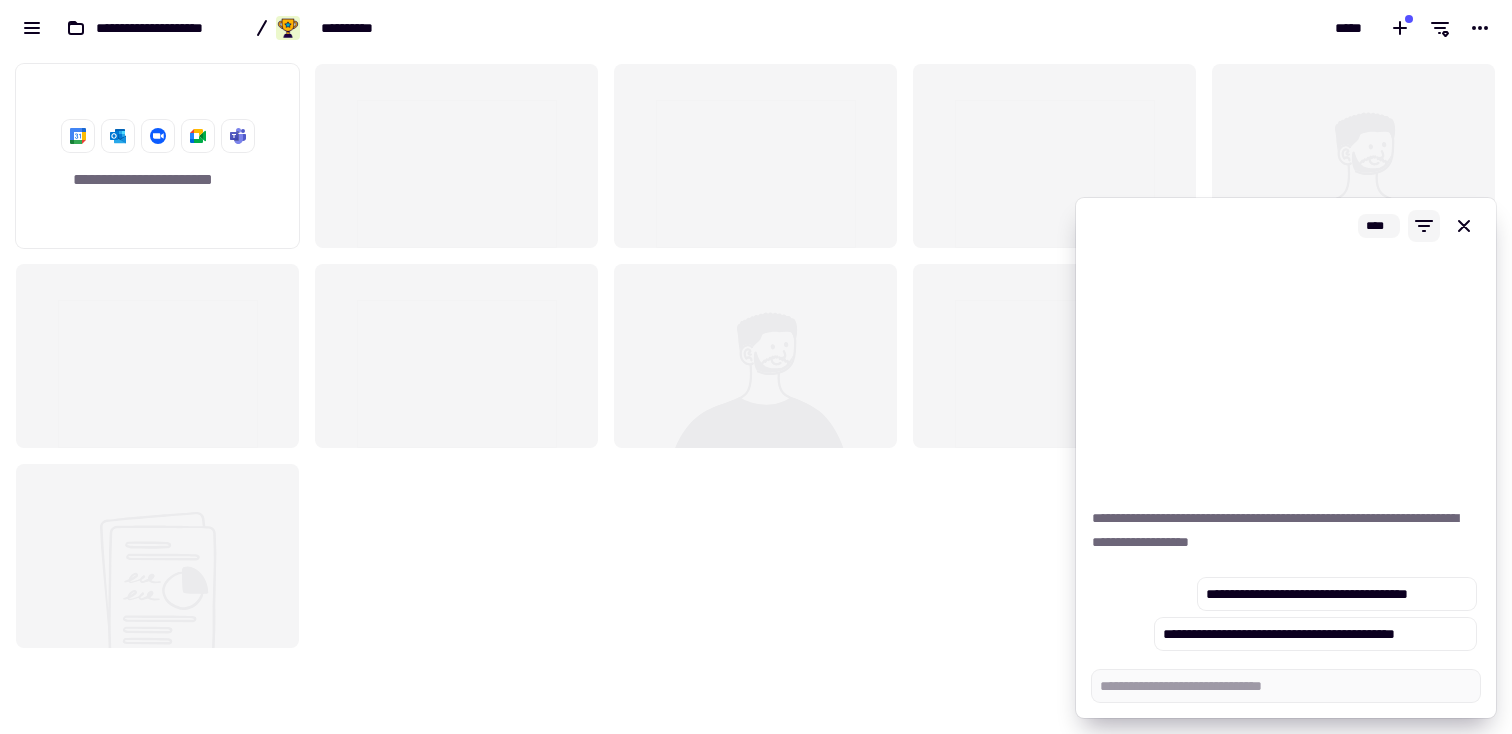 click 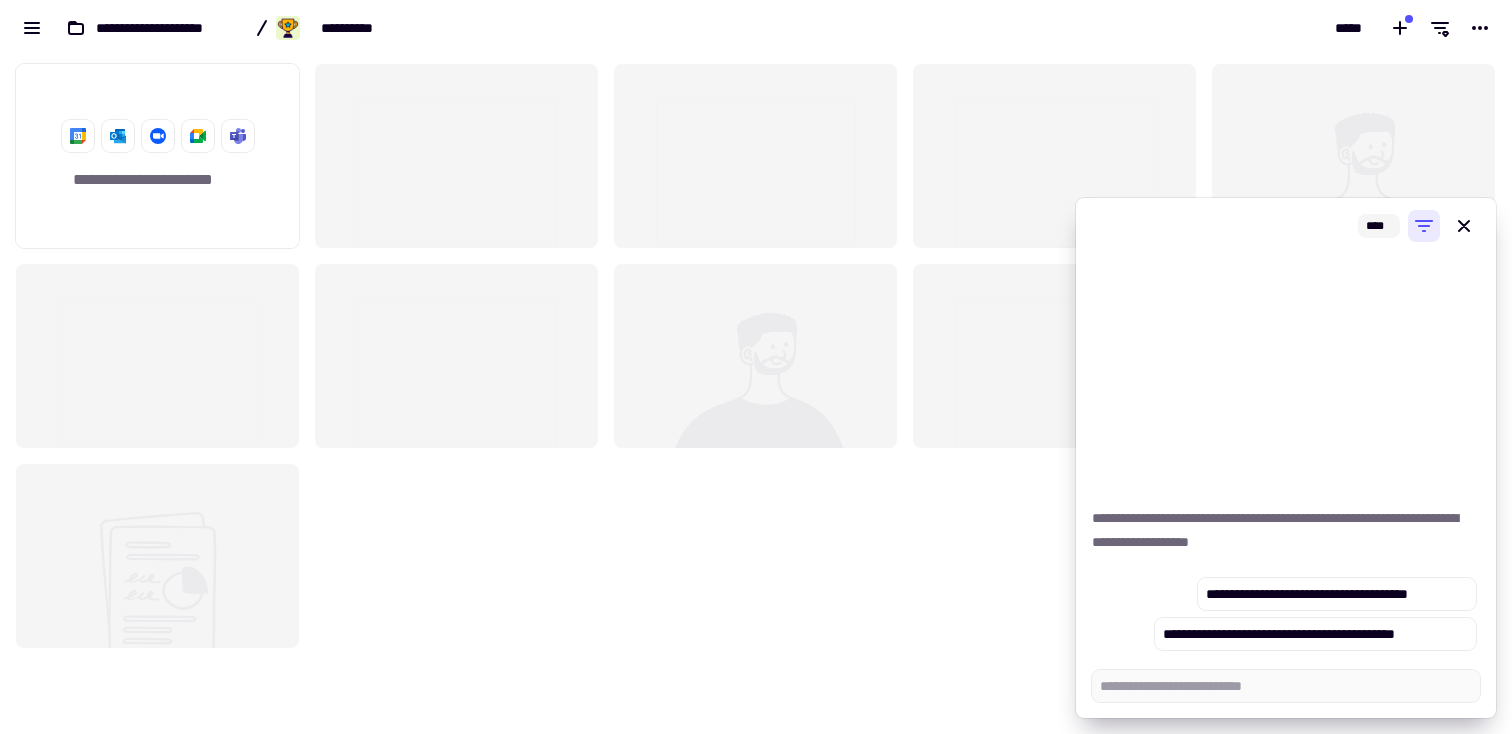 click 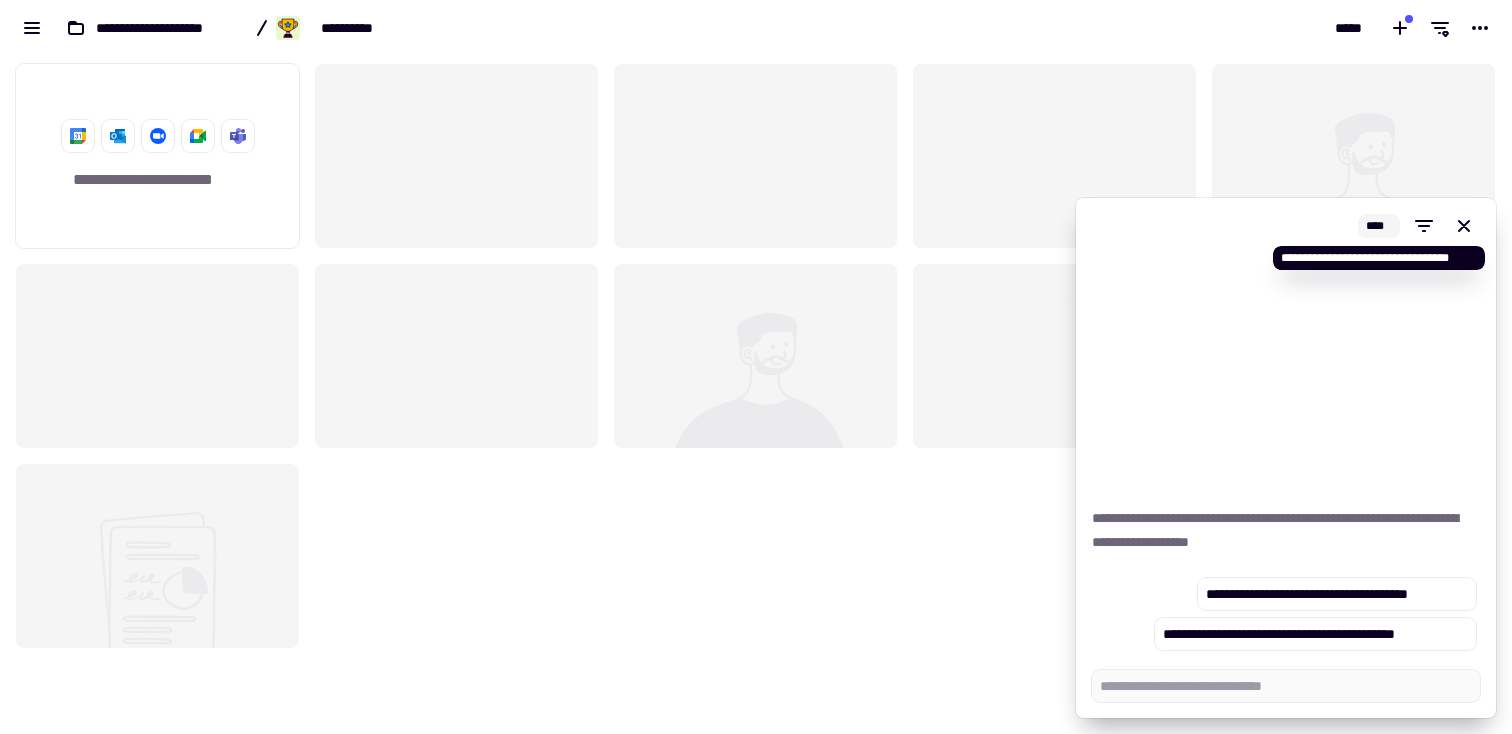 click on "****" at bounding box center (1379, 226) 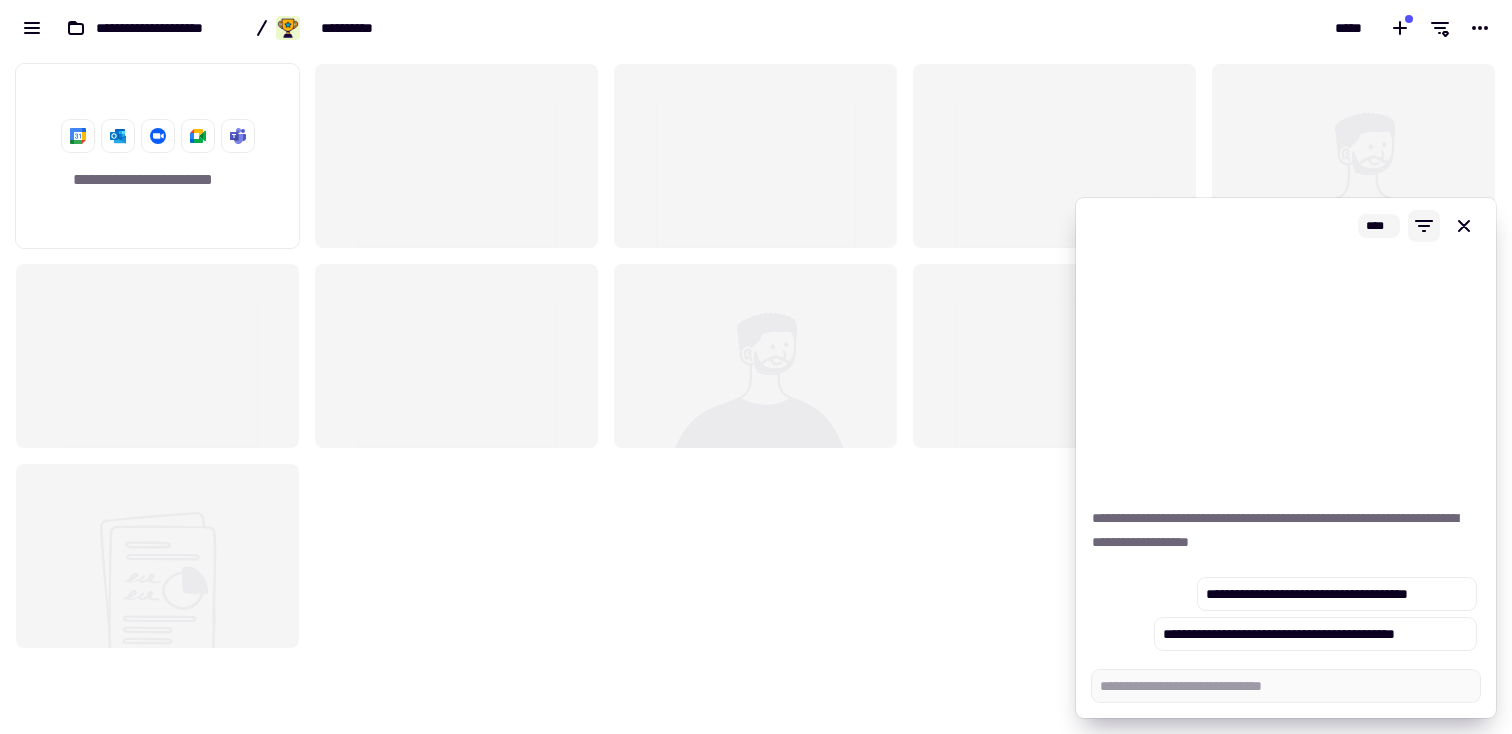 click 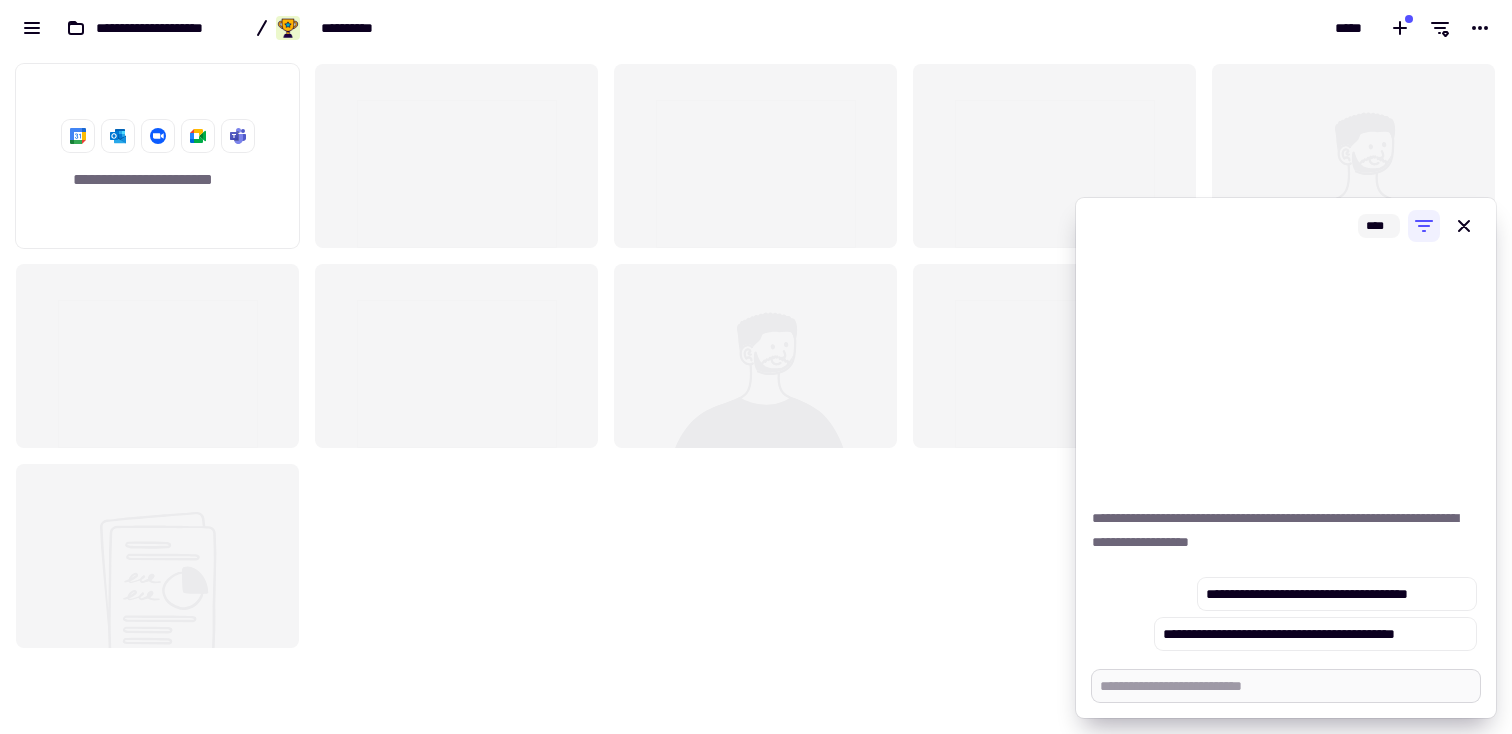 click at bounding box center (1286, 686) 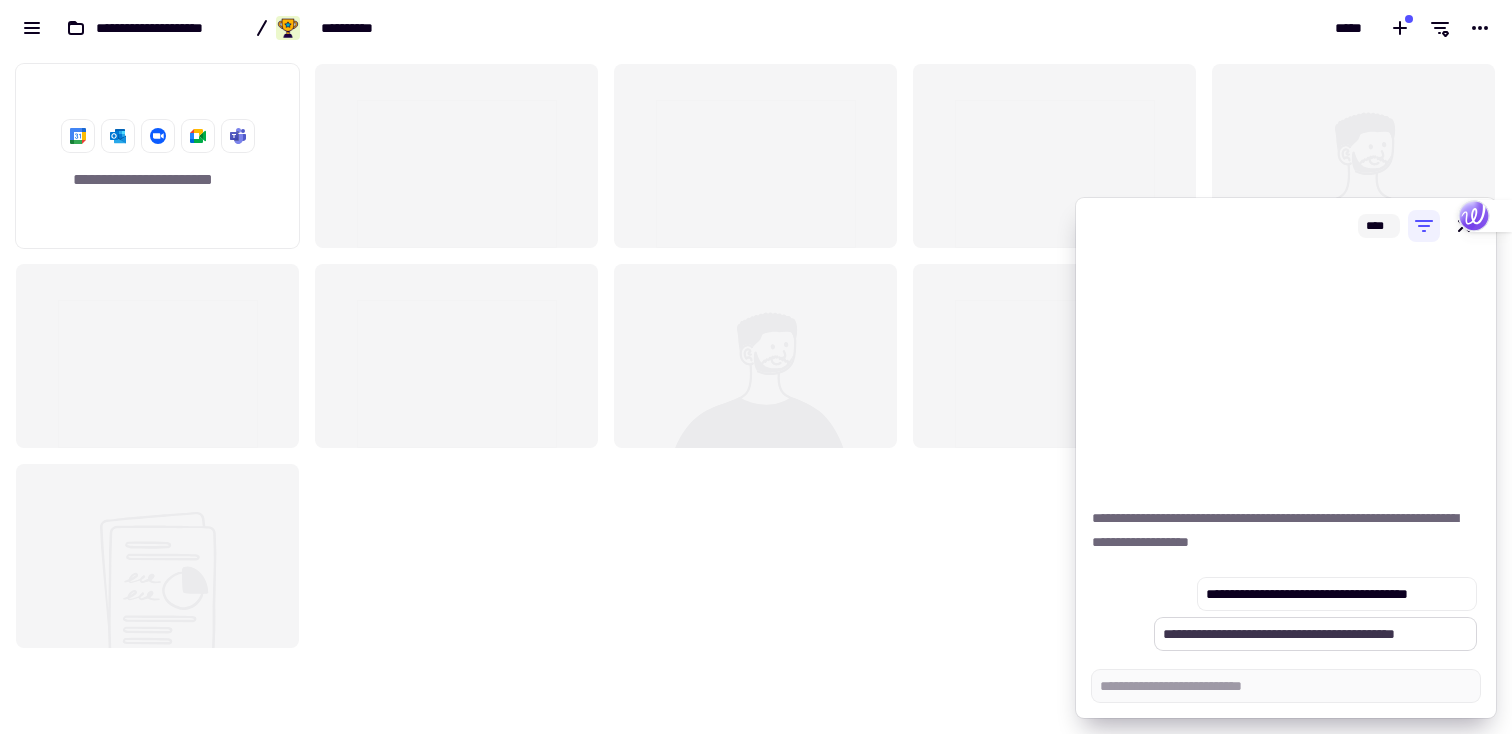 click on "**********" at bounding box center (1315, 634) 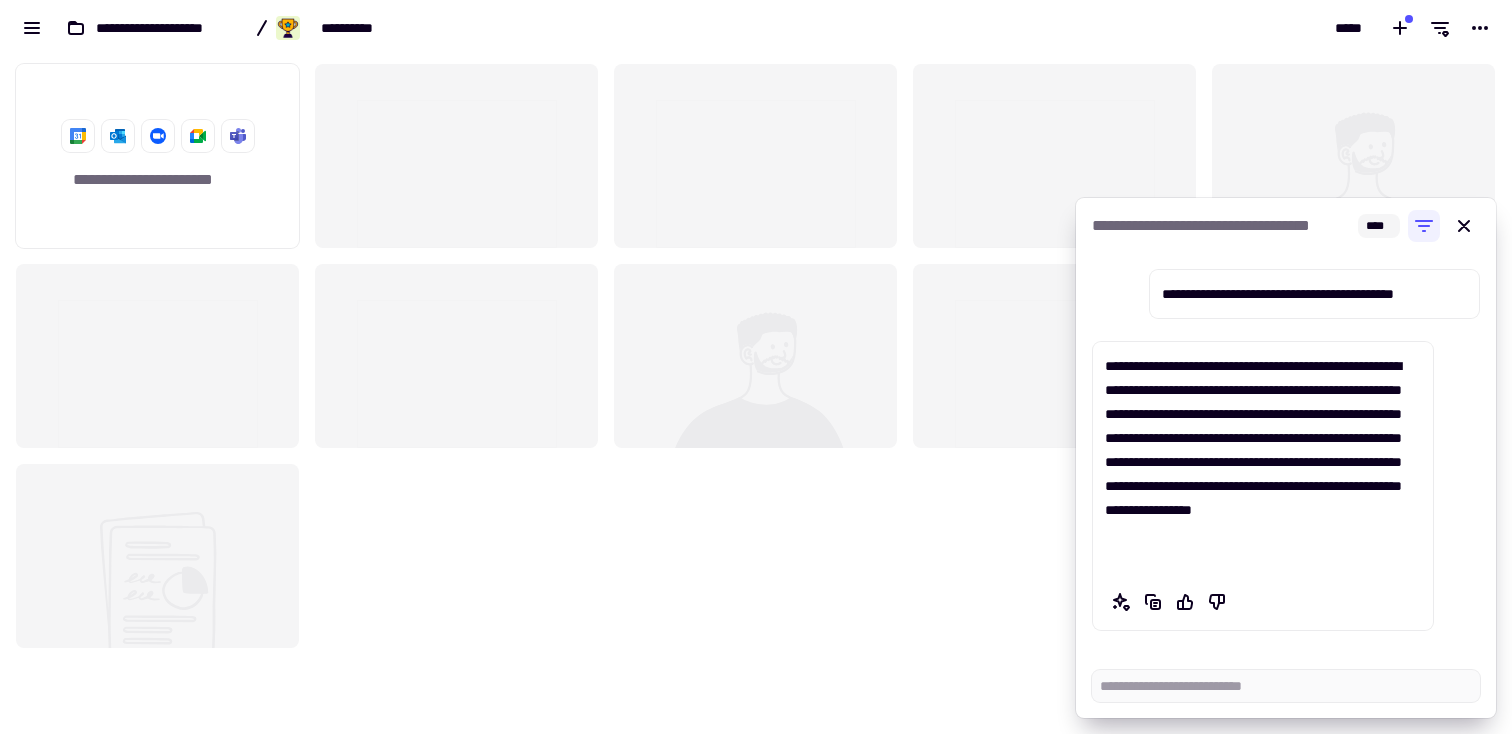click on "**********" at bounding box center [1223, 226] 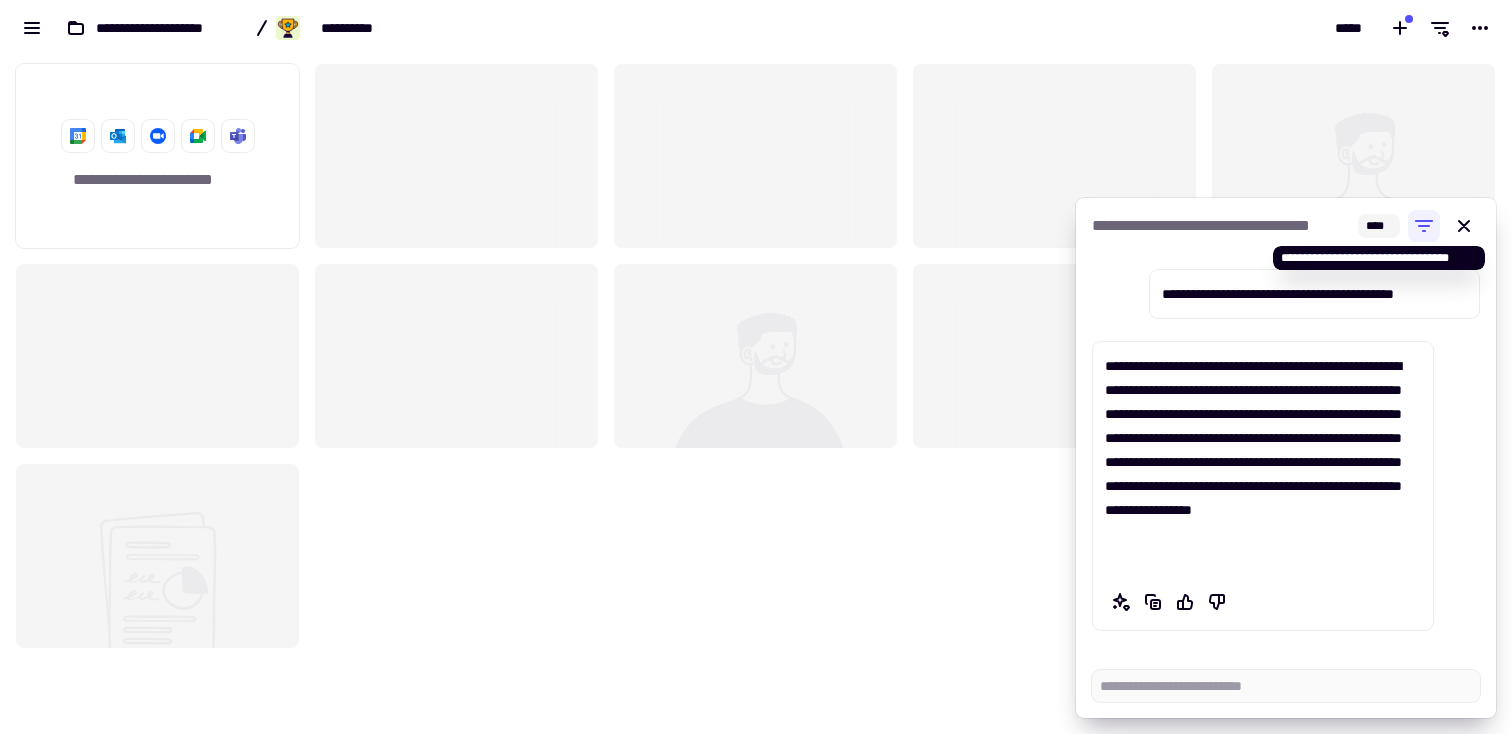 click on "****" at bounding box center [1379, 226] 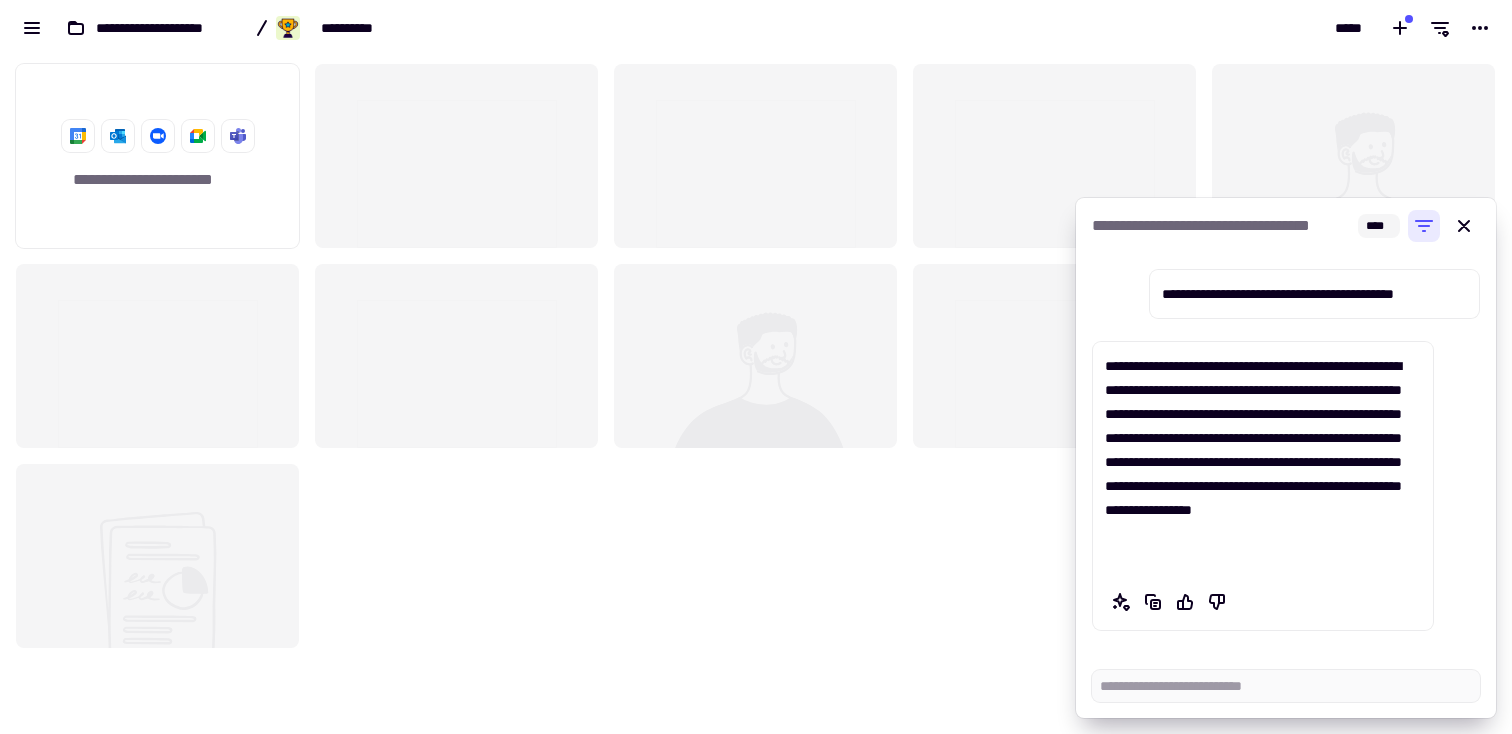 click 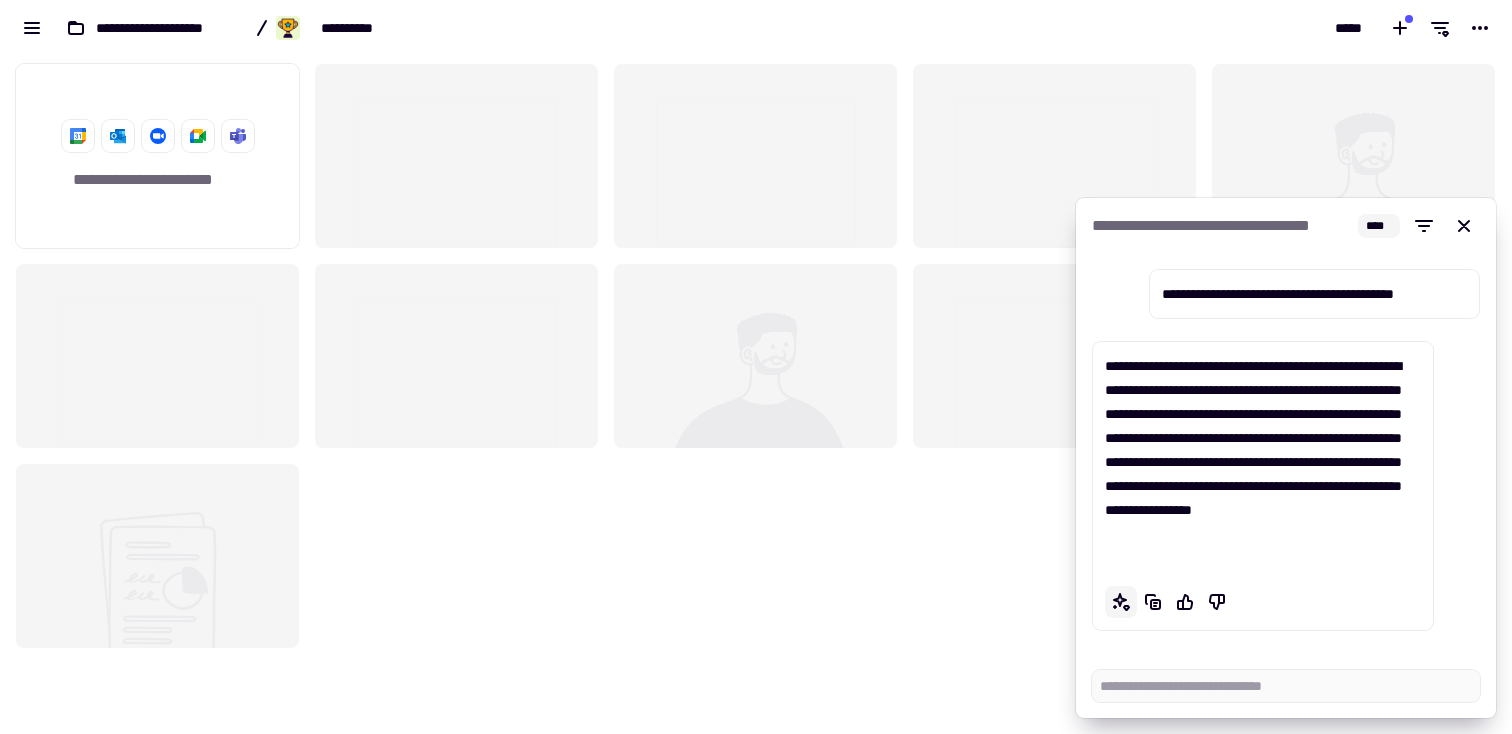 click 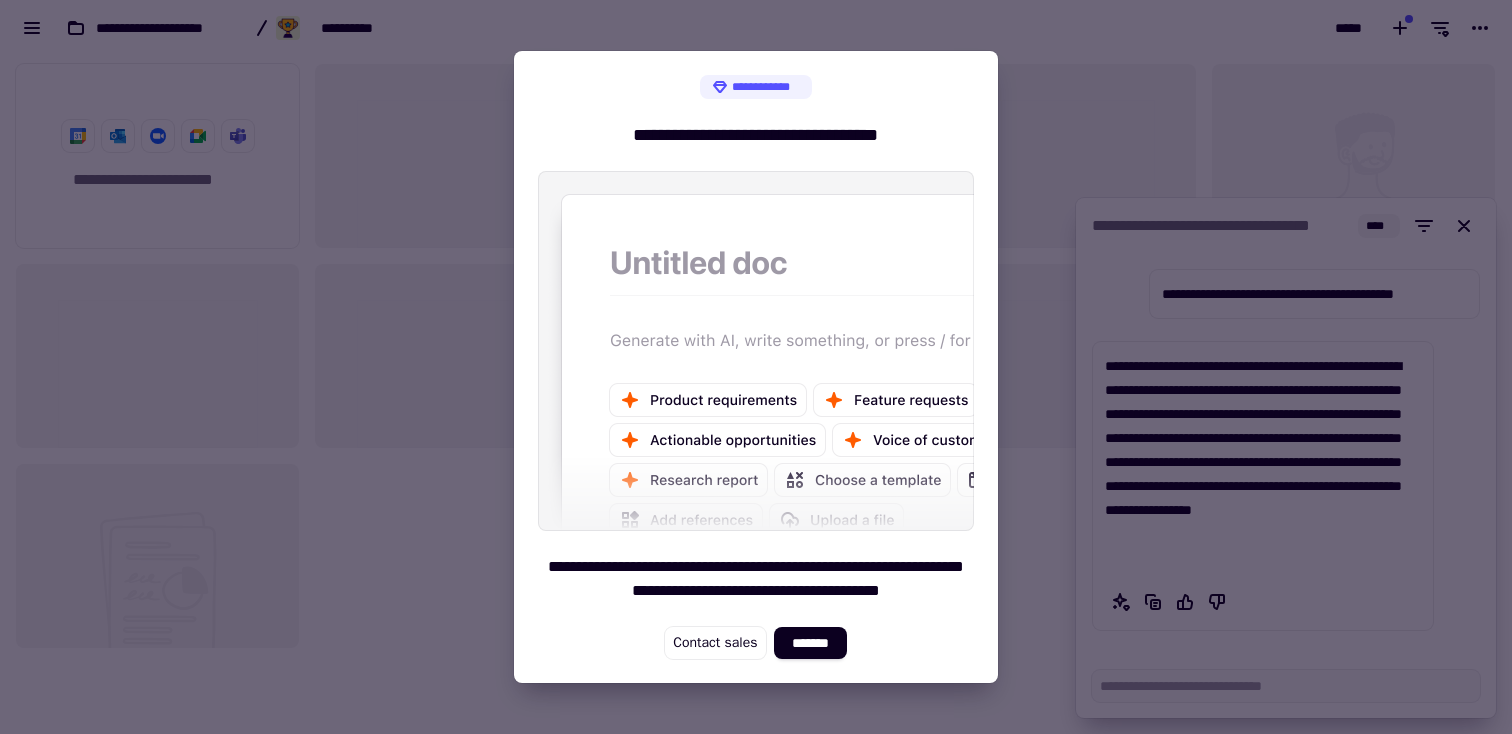 click on "**********" at bounding box center [756, 135] 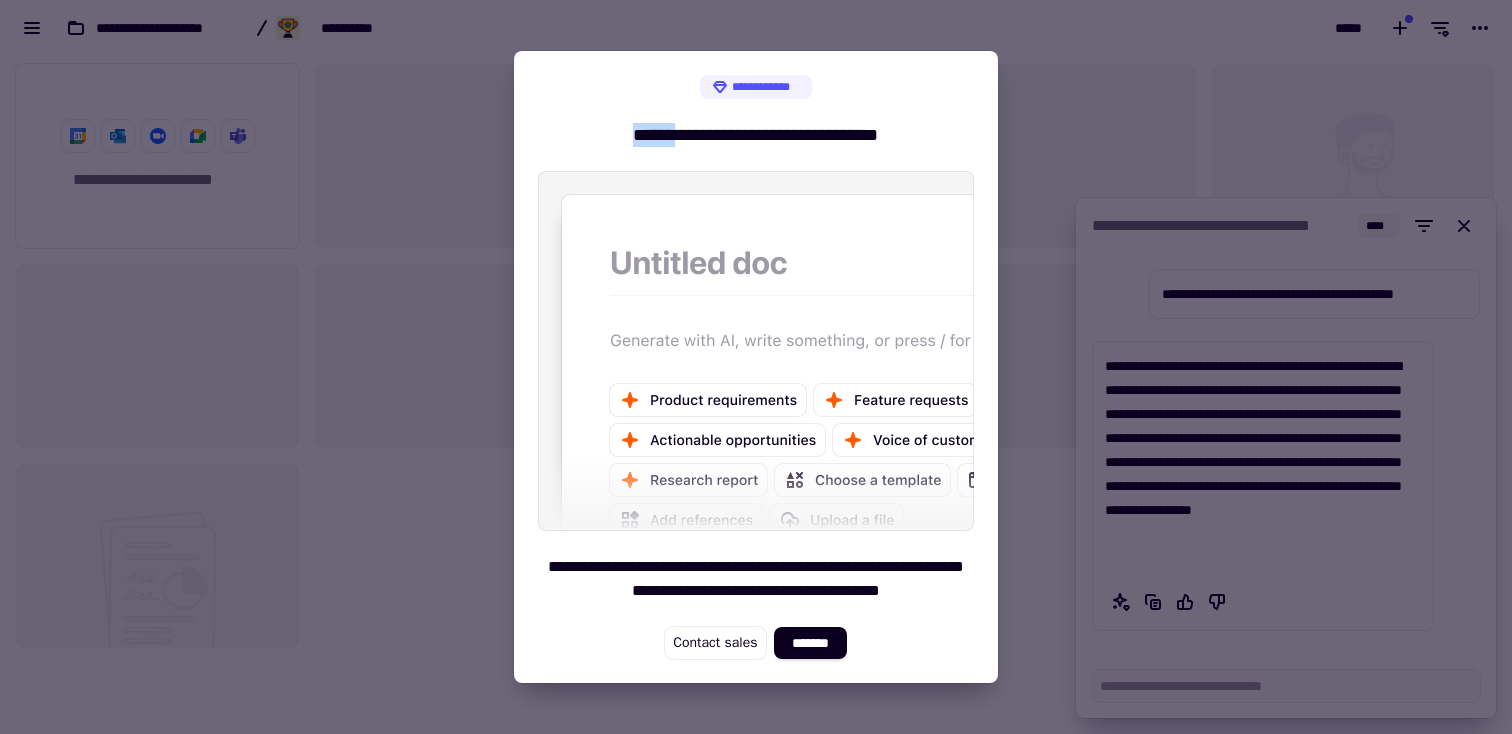 click on "**********" at bounding box center (756, 135) 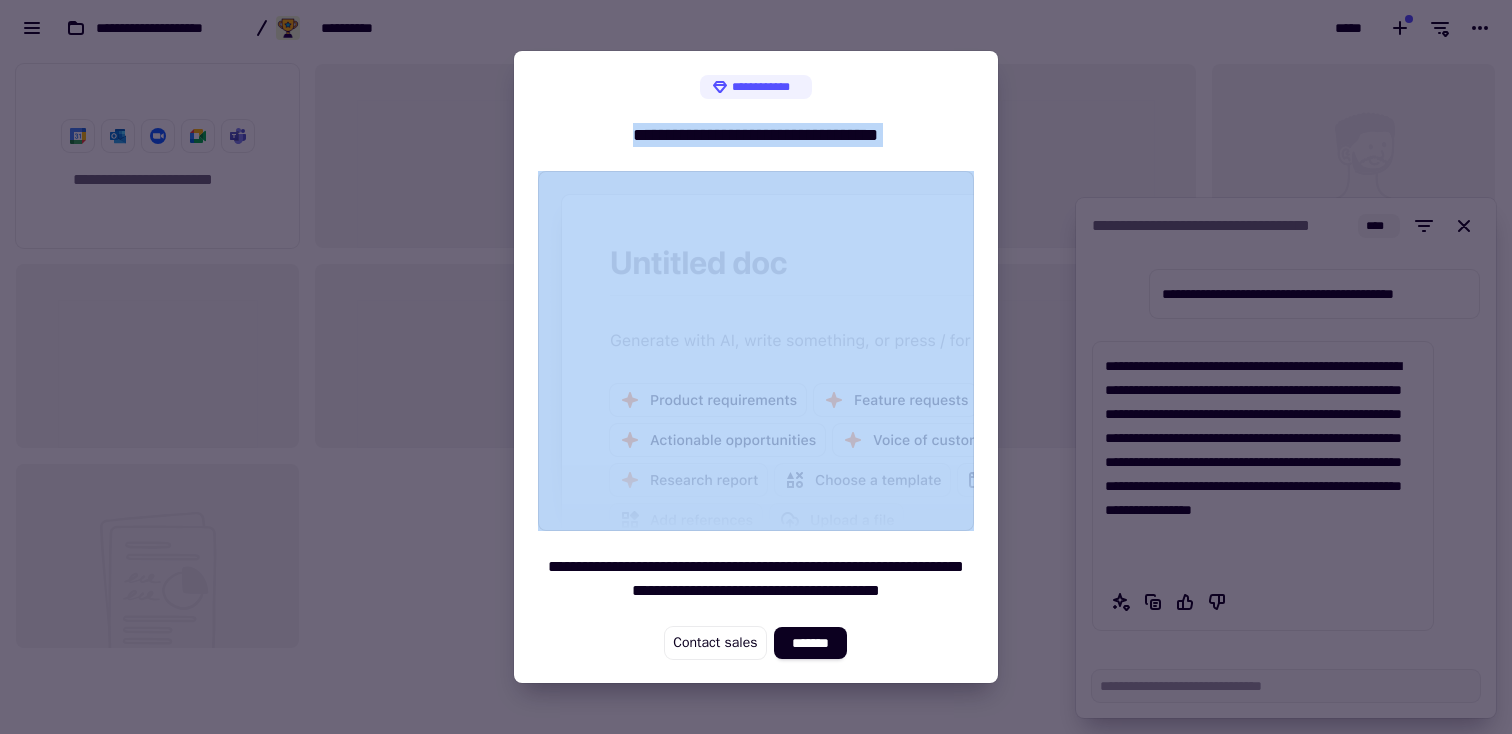 click on "**********" at bounding box center (756, 135) 